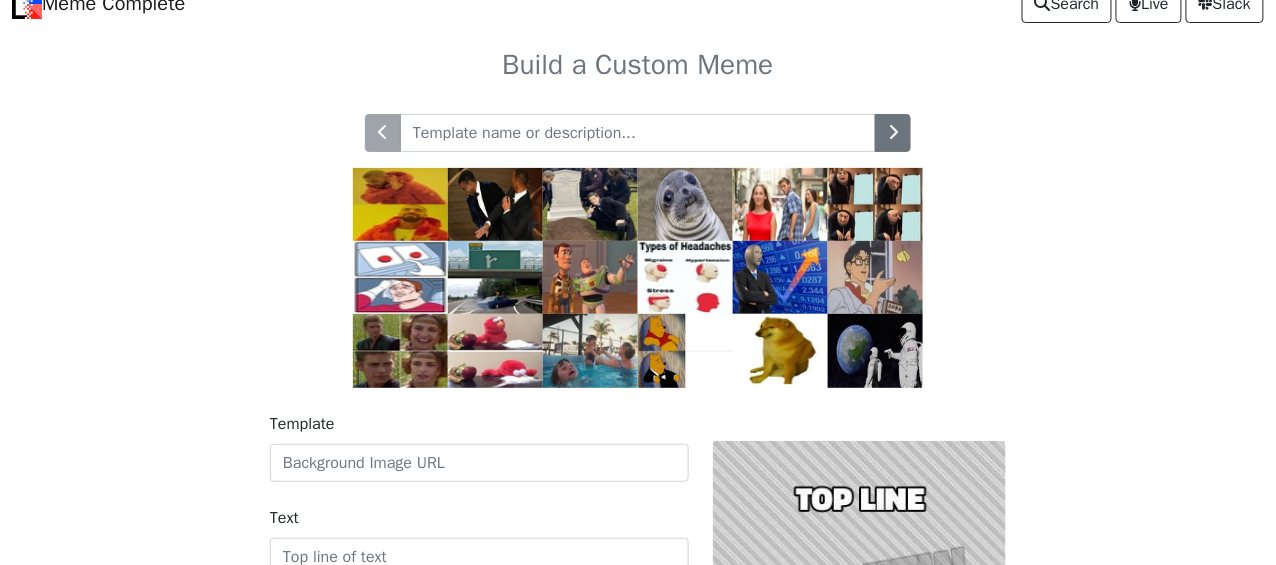 scroll, scrollTop: 256, scrollLeft: 0, axis: vertical 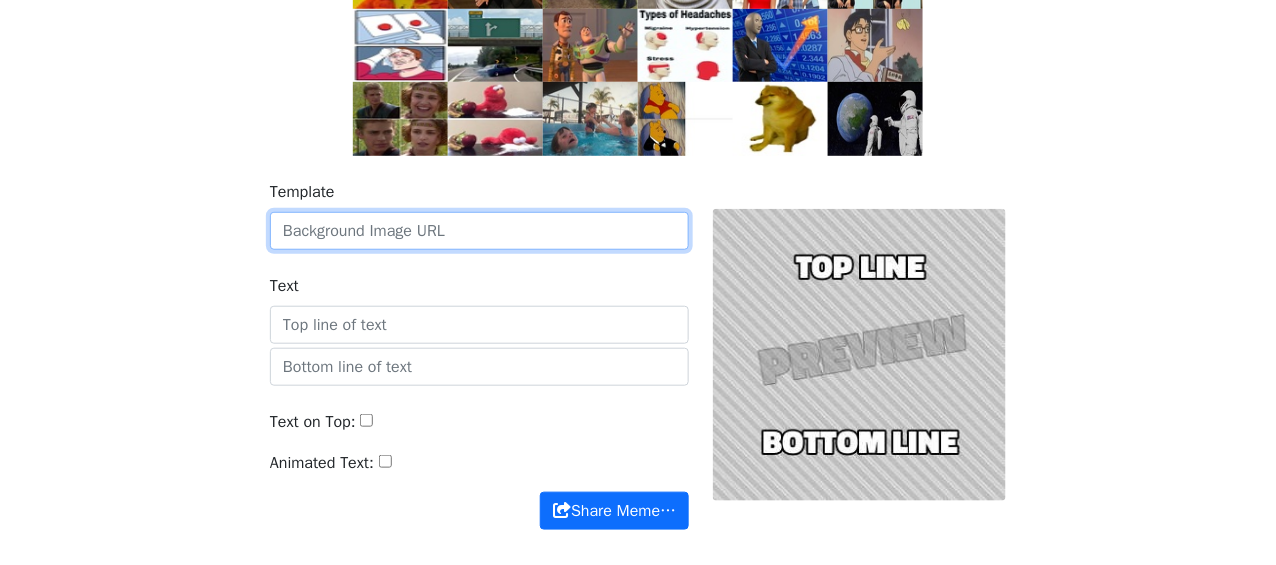click on "Template" at bounding box center (479, 231) 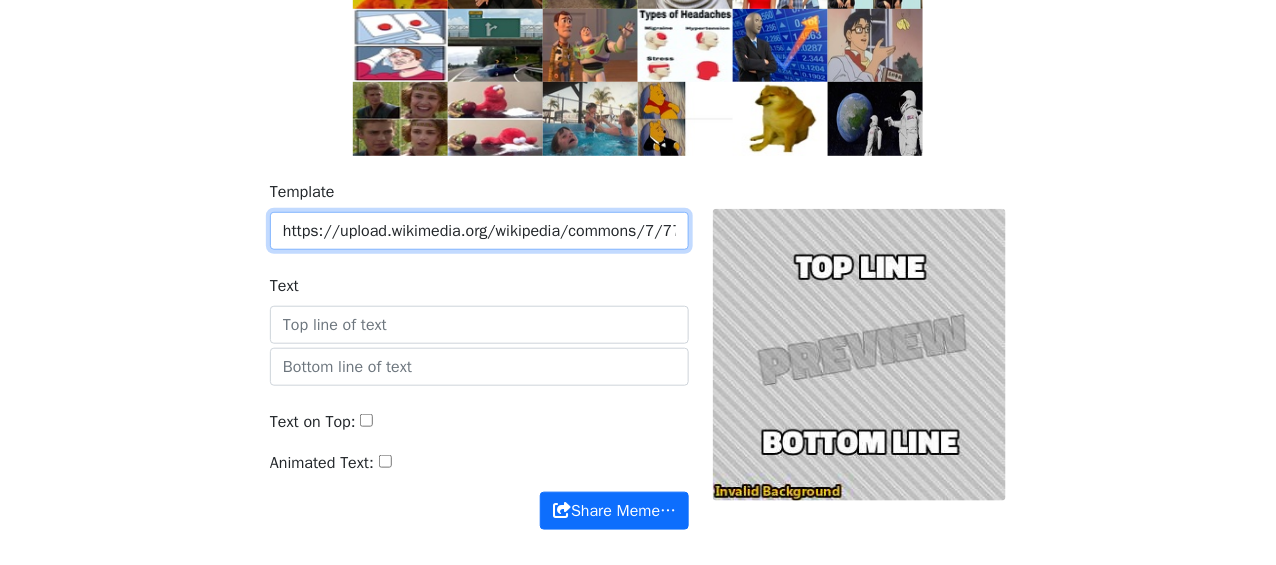 click on "https://upload.wikimedia.org/wikipedia/commons/7/77/Cancelled_%284624982796%29.jpg" at bounding box center (479, 231) 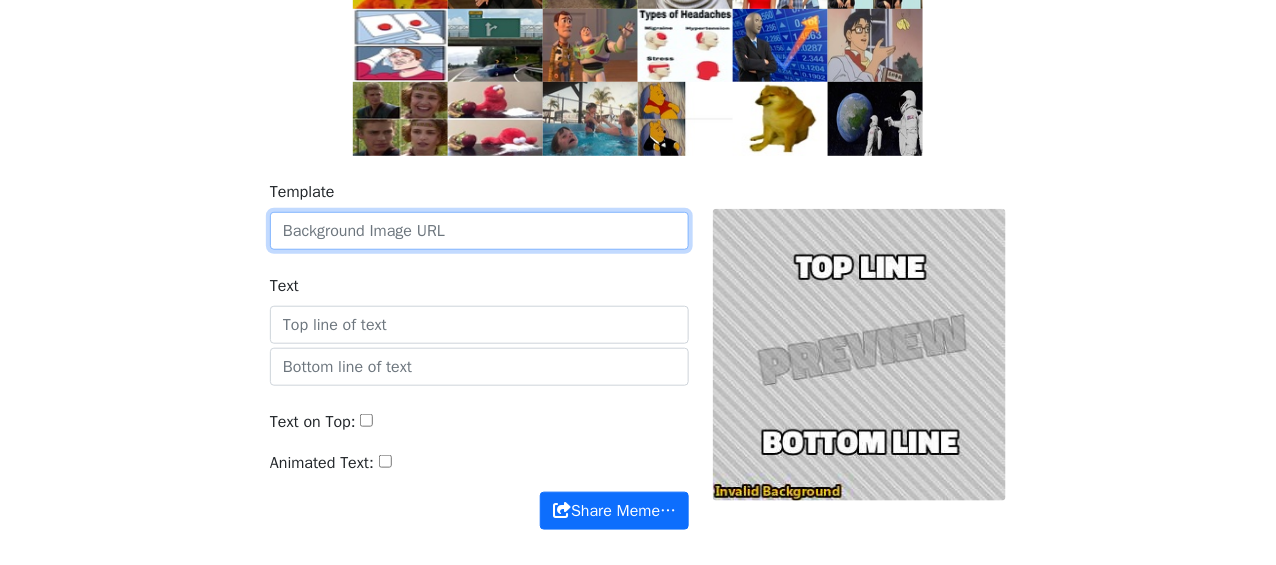 click on "Template" at bounding box center [479, 231] 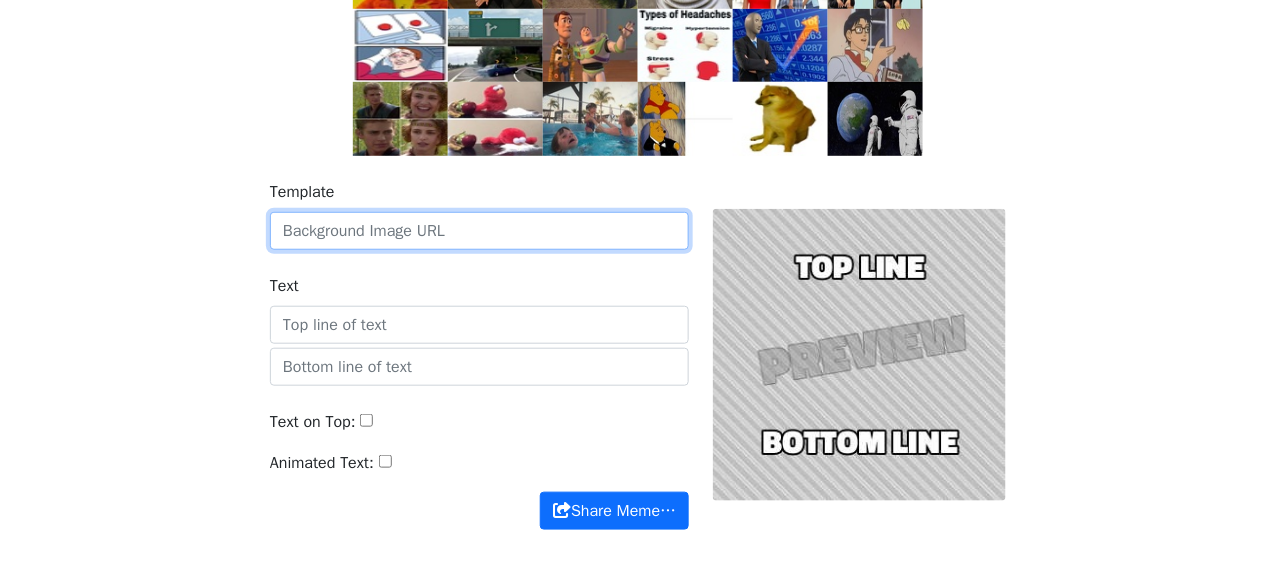 type on "https://upload.wikimedia.org/wikipedia/commons/9/9c/Lunch_atop_a_Skyscraper_-_Charles_Clyde_Ebbets.jpg" 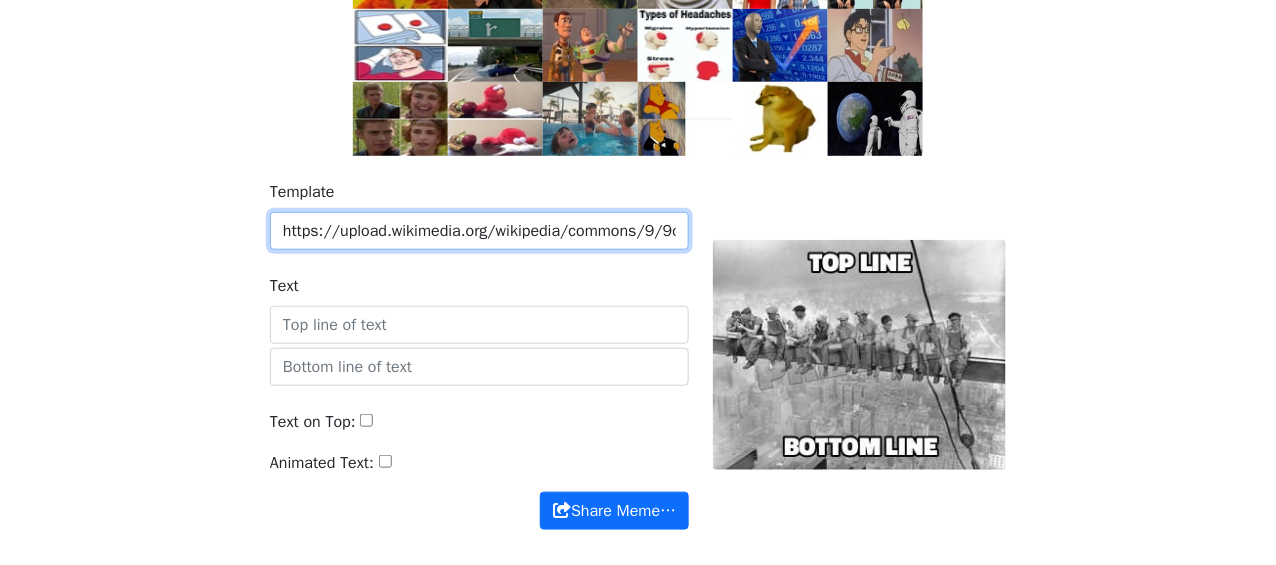 click on "https://upload.wikimedia.org/wikipedia/commons/9/9c/Lunch_atop_a_Skyscraper_-_Charles_Clyde_Ebbets.jpg" at bounding box center (479, 231) 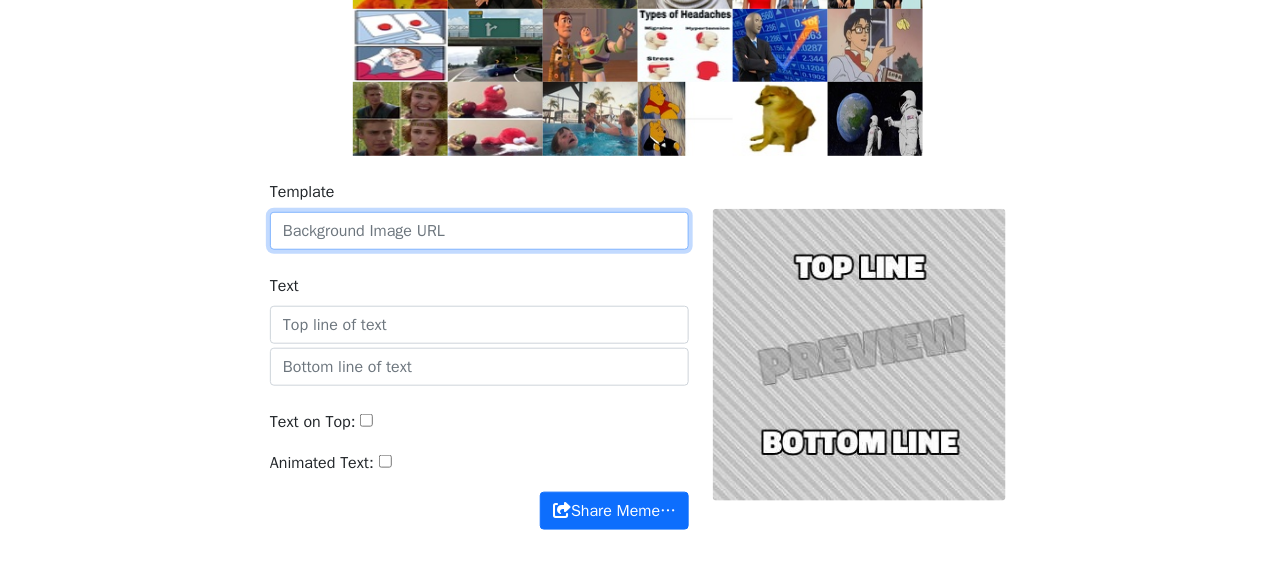 click on "Template" at bounding box center [479, 231] 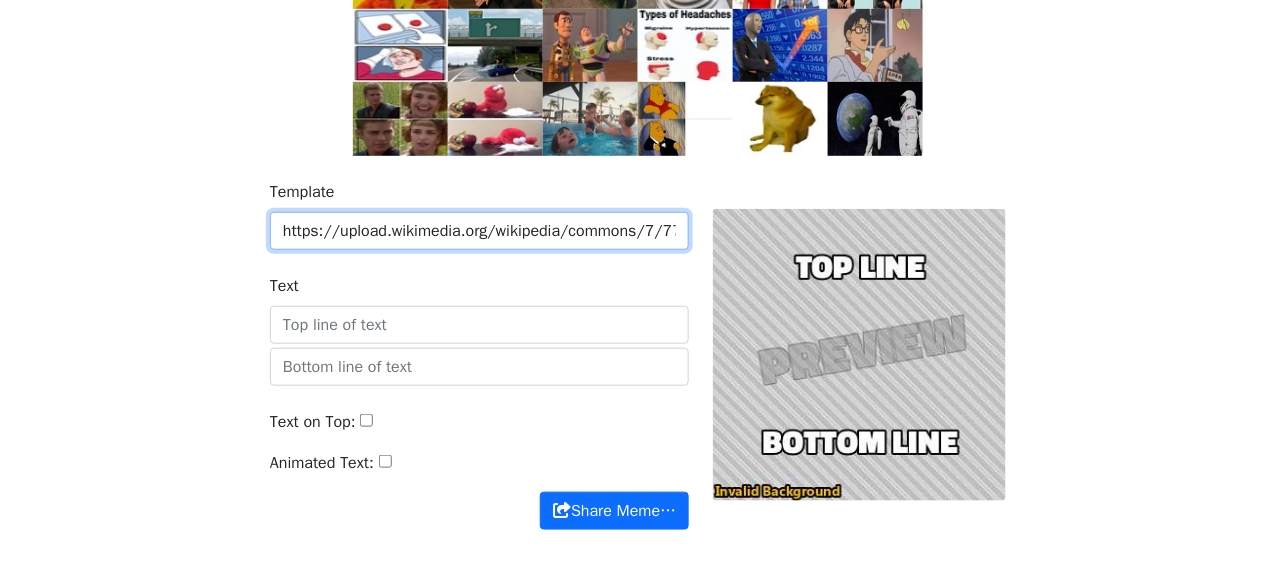 click on "https://upload.wikimedia.org/wikipedia/commons/7/77/Cancelled_%284624982796%29.jpg" at bounding box center [479, 231] 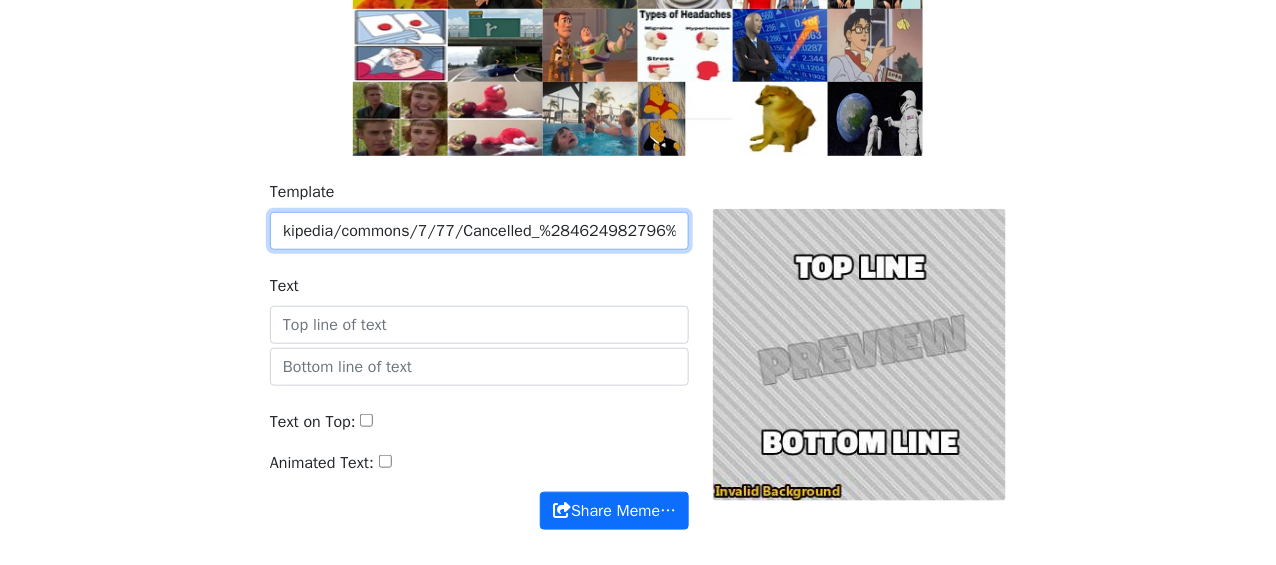 scroll, scrollTop: 0, scrollLeft: 224, axis: horizontal 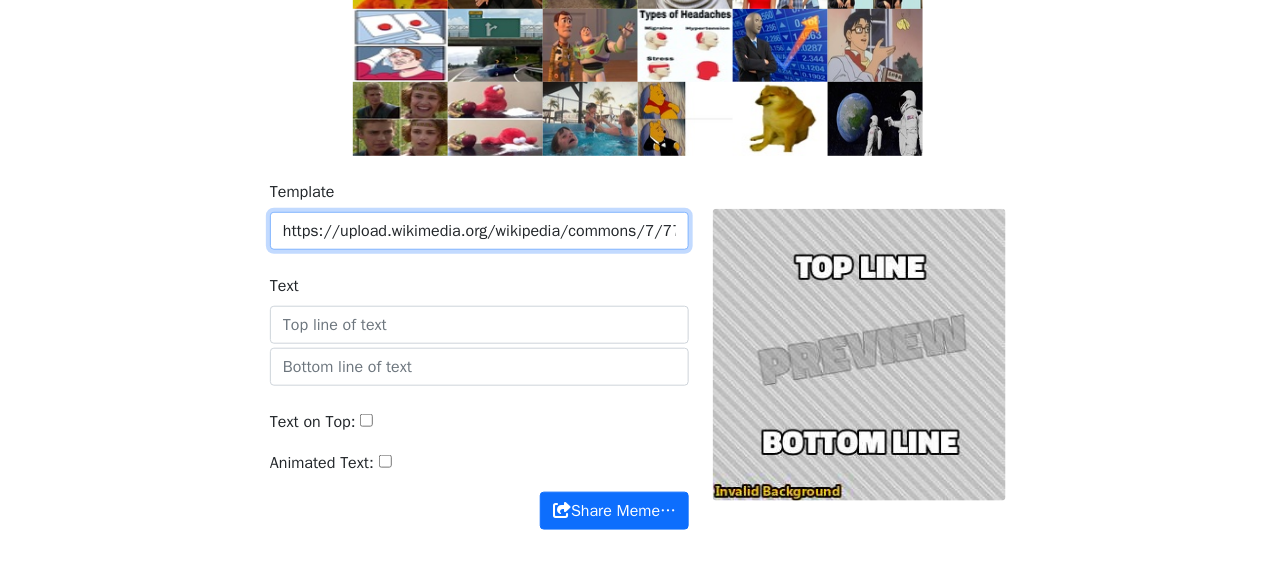 click on "https://upload.wikimedia.org/wikipedia/commons/7/77/Cancelled_%284624982796%29" at bounding box center [479, 231] 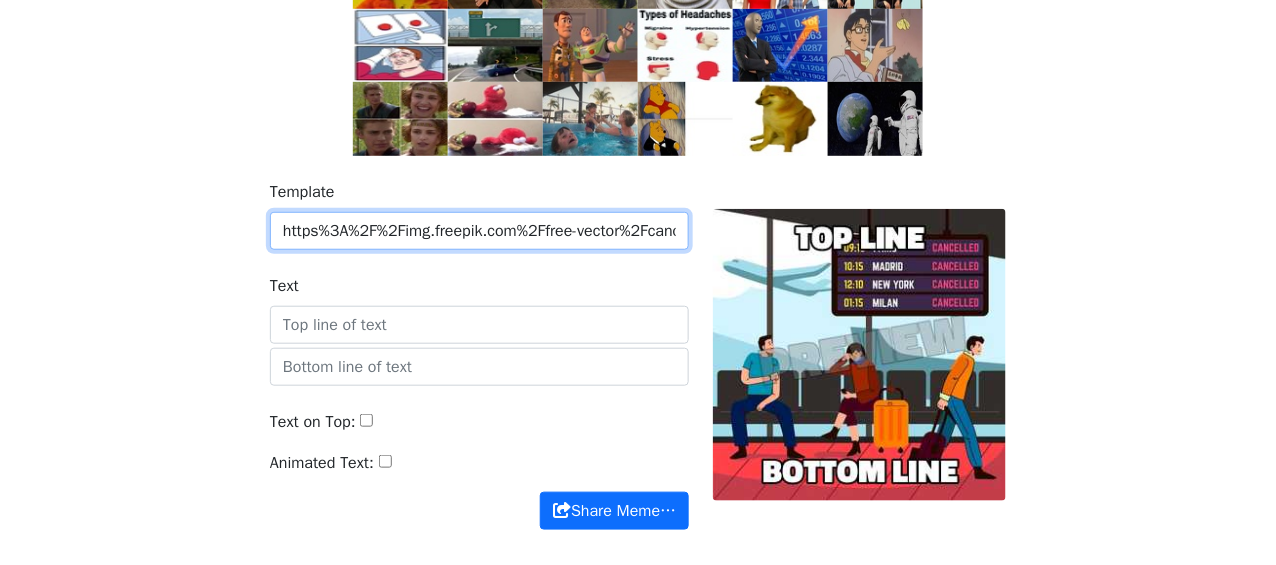 scroll, scrollTop: 0, scrollLeft: 401, axis: horizontal 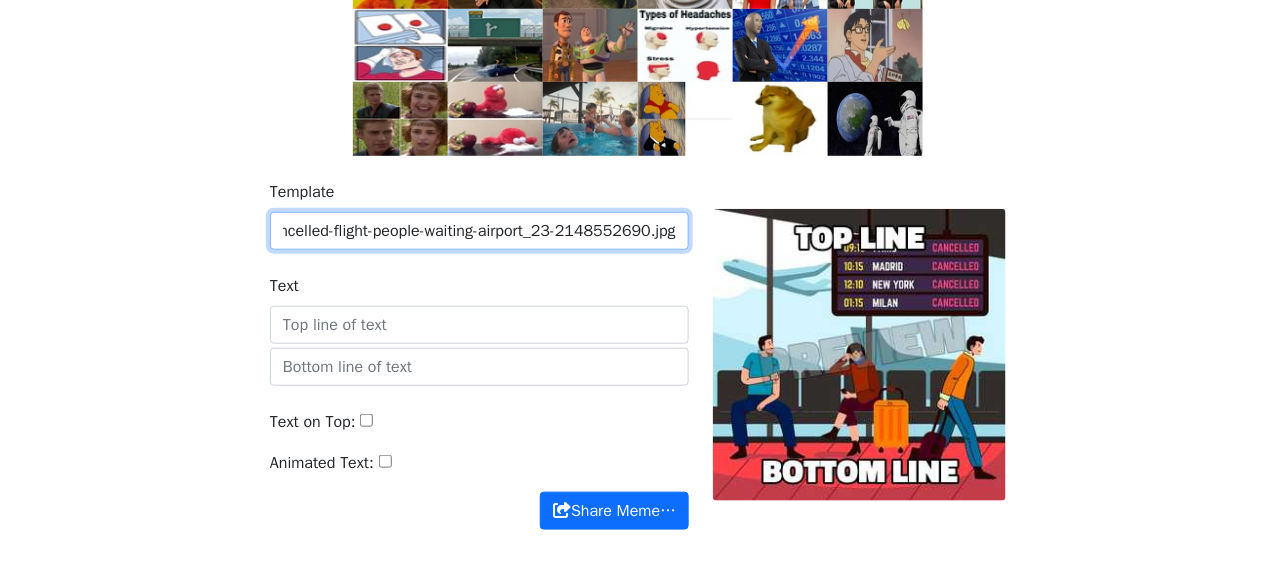 type on "https%3A%2F%2Fimg.freepik.com%2Ffree-vector%2Fcancelled-flight-people-waiting-airport_23-2148552690.jpg" 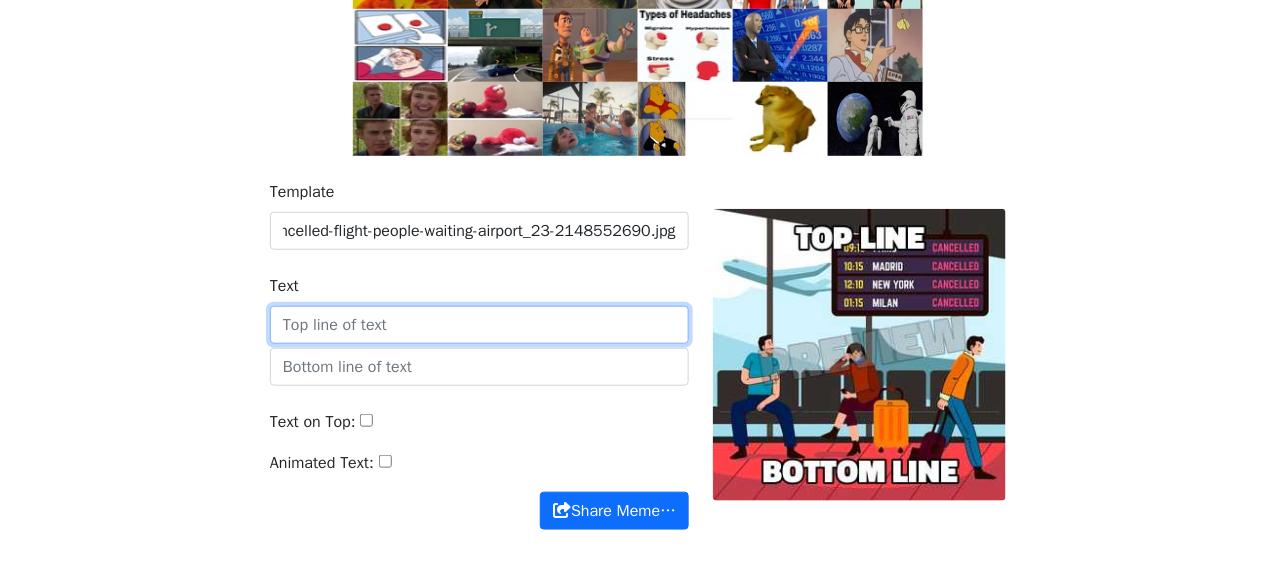 click on "Text" at bounding box center (479, 325) 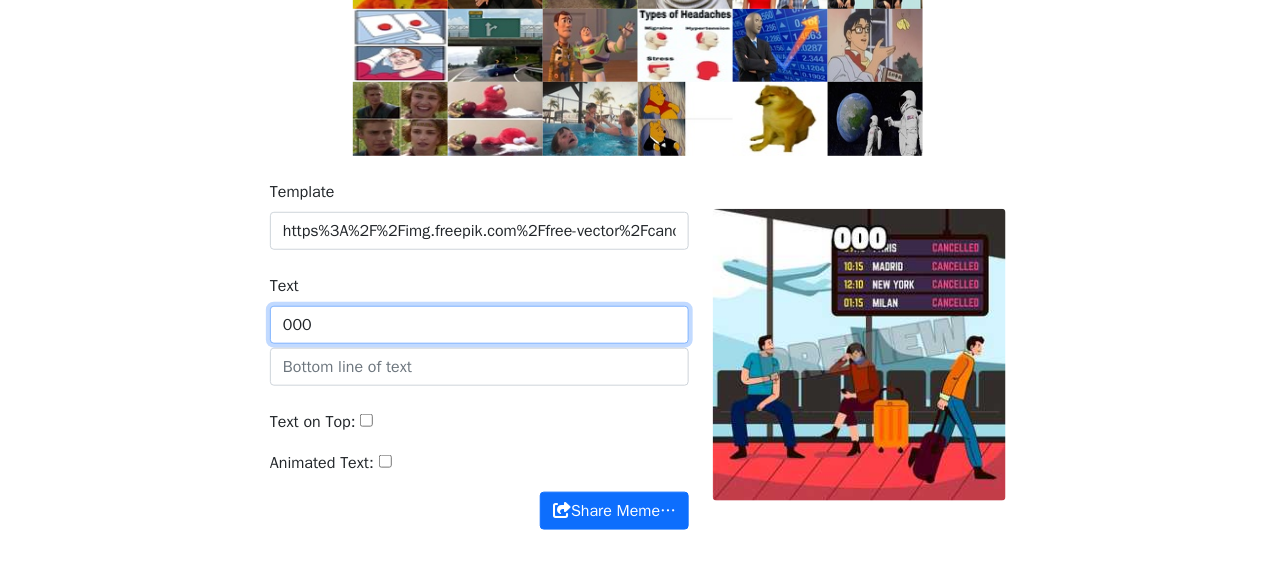 type on "000" 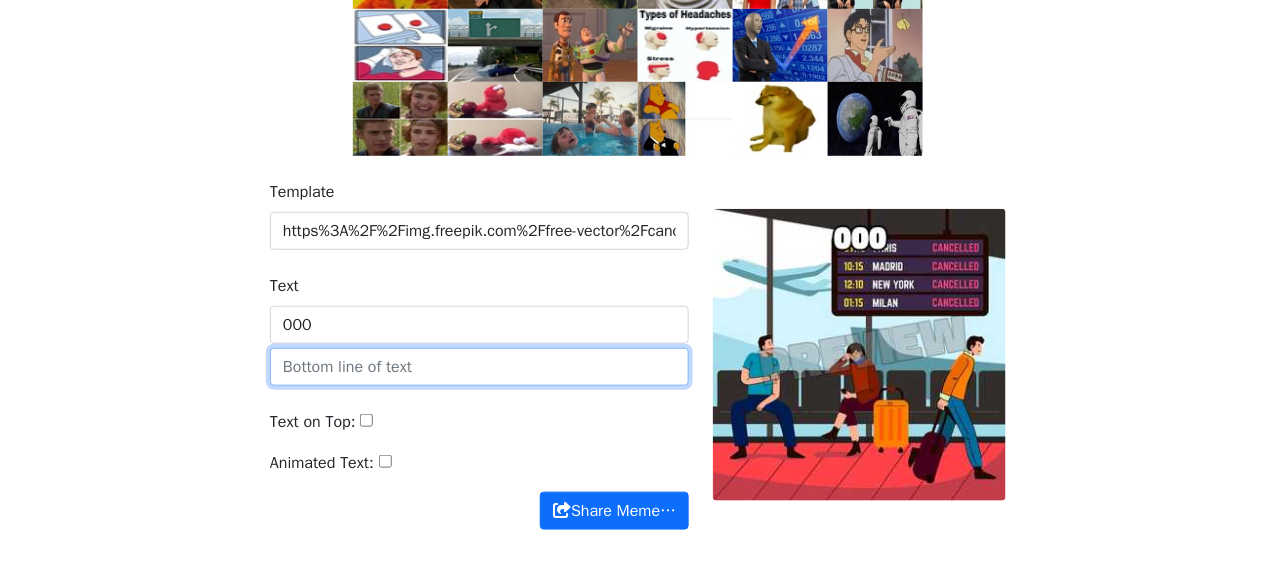 click at bounding box center (479, 367) 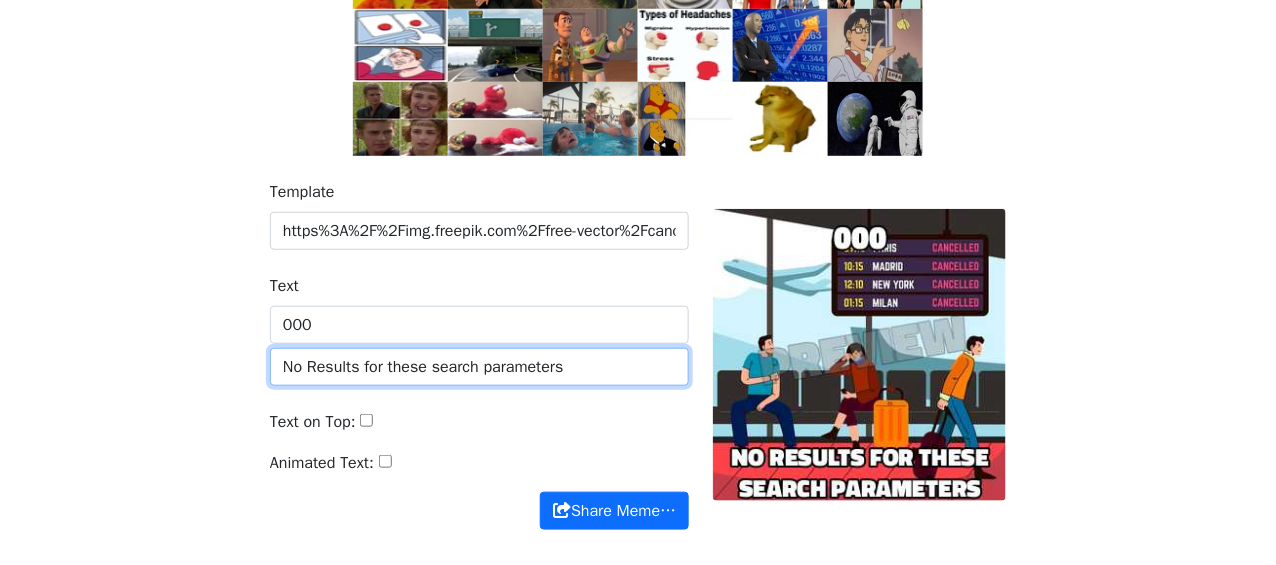type on "No Results for these search parameters" 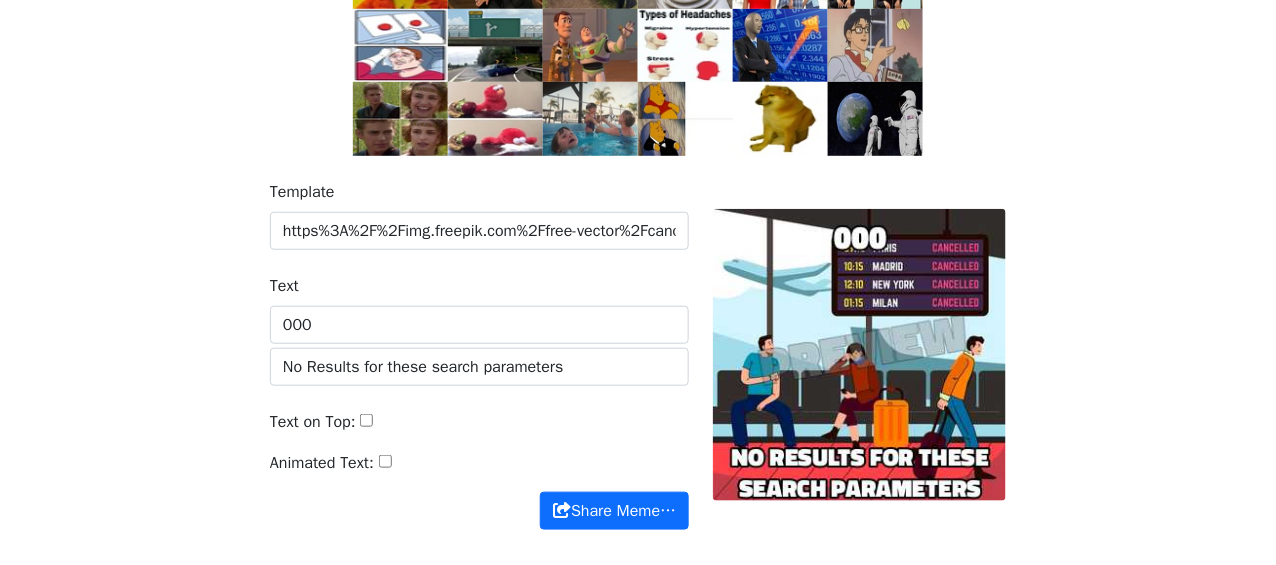 click on "Animated Text:" at bounding box center (385, 461) 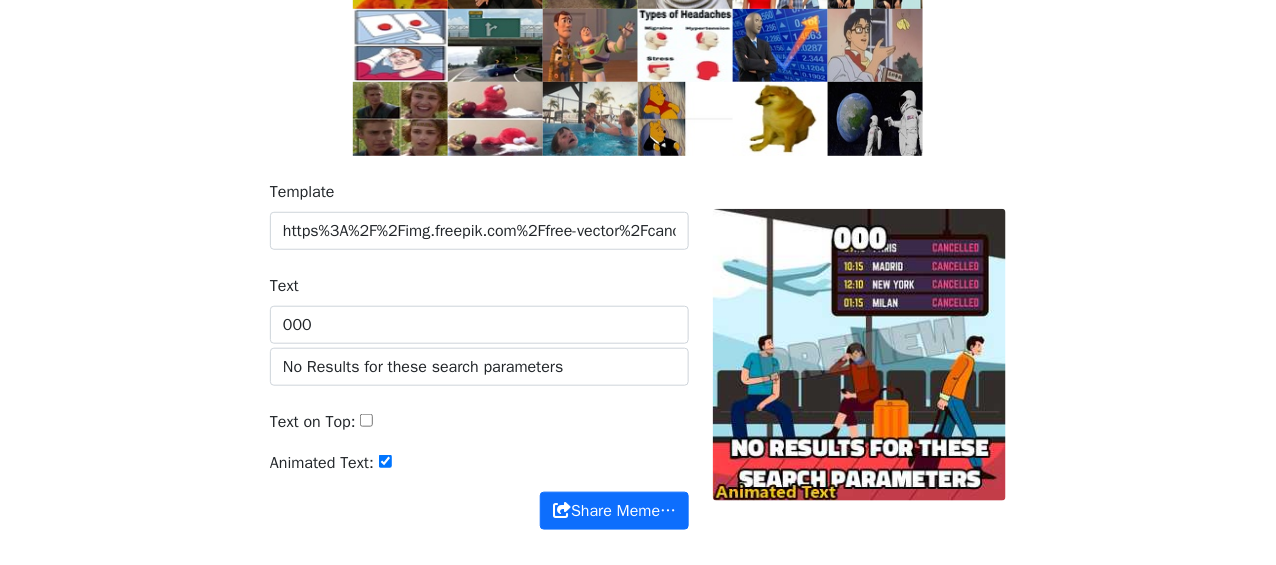 click on "Animated Text:" at bounding box center [385, 461] 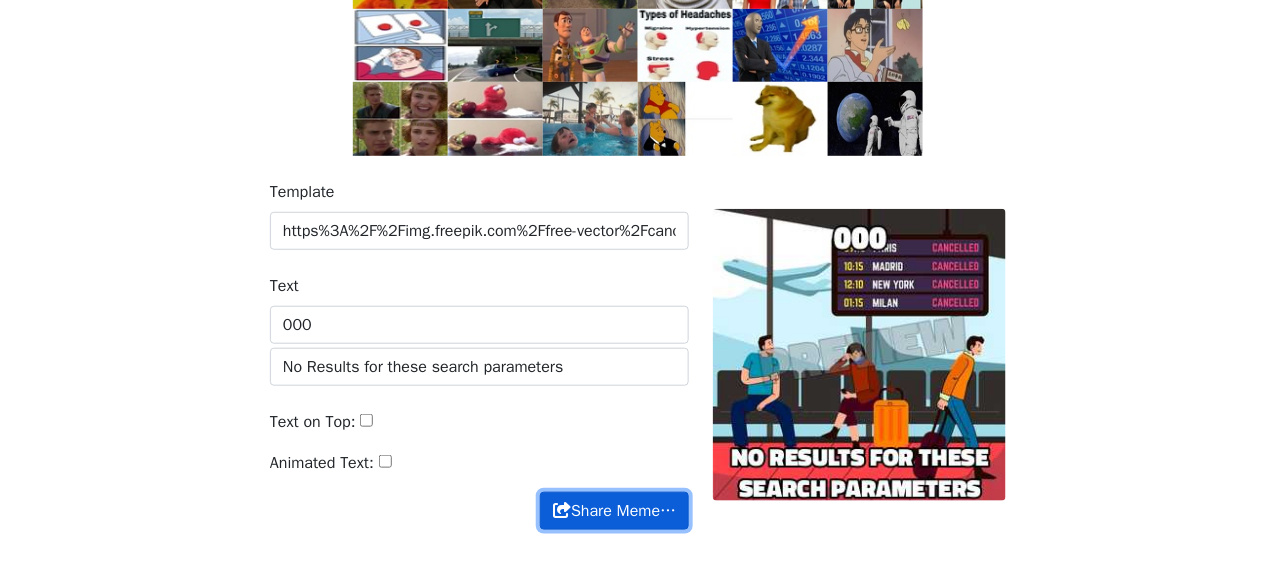 click on "Share Meme…" at bounding box center (614, 511) 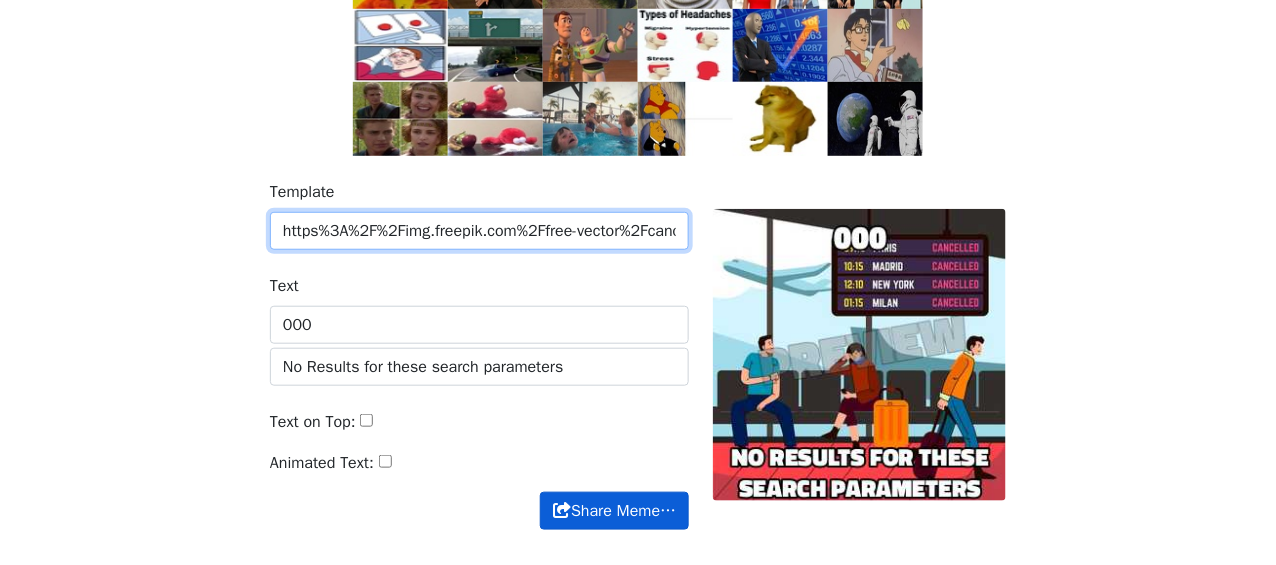 scroll, scrollTop: 0, scrollLeft: 401, axis: horizontal 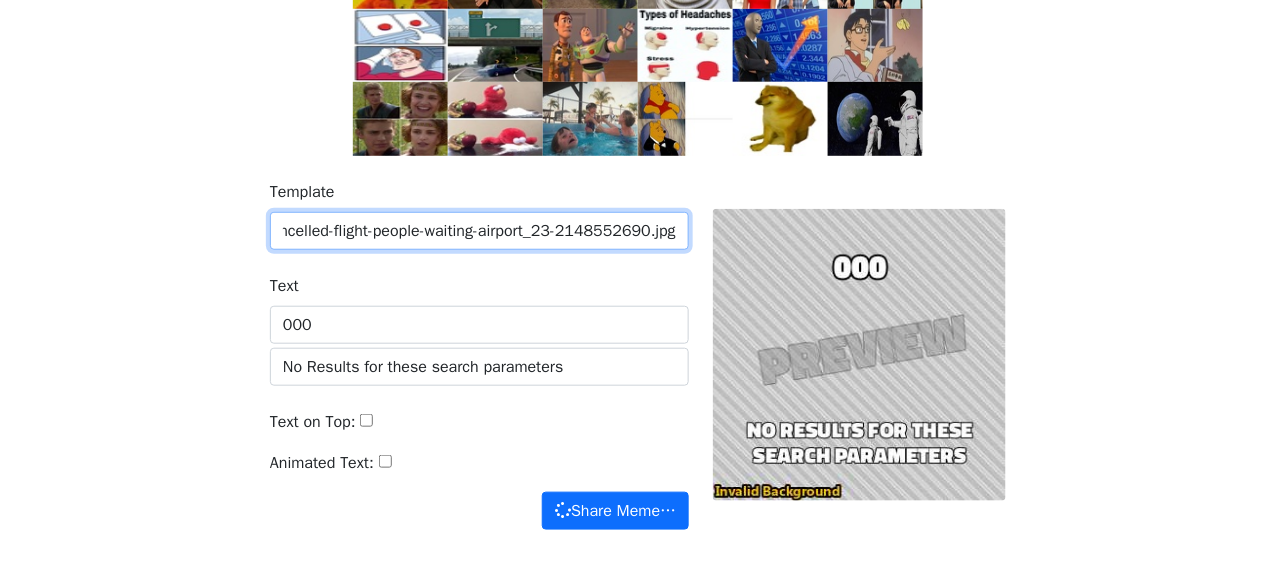 type on "https%3A%2F%2Fimg.freepik.com%2Ffree-vector%2Fcancelled-flight-people-waiting-airport_23-2148552690.jpg" 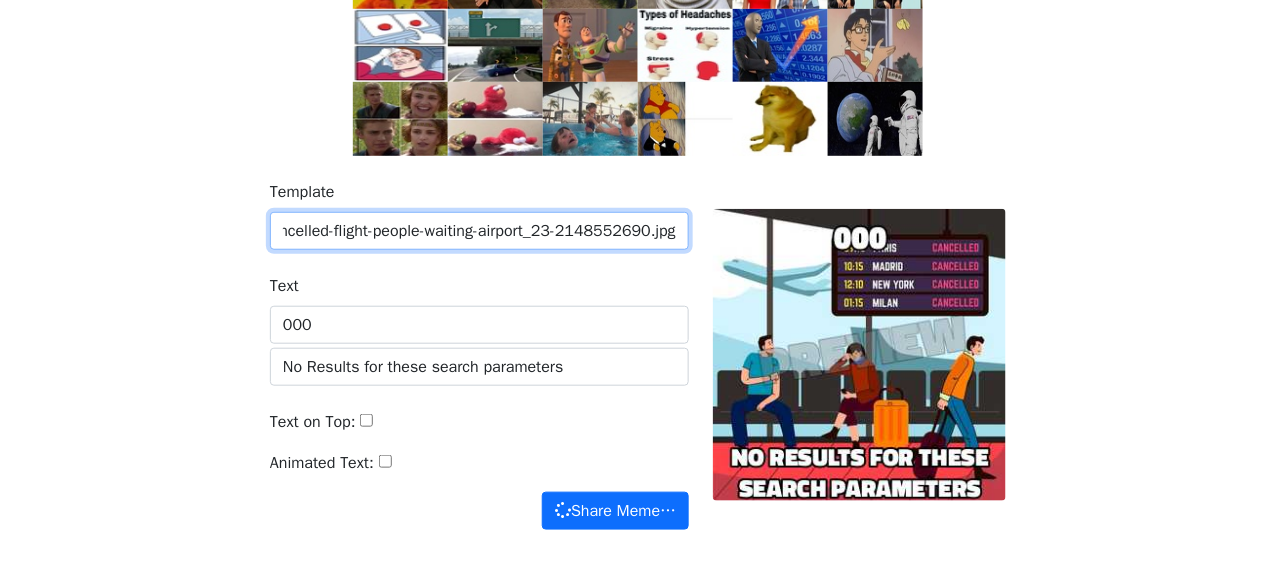 scroll, scrollTop: 0, scrollLeft: 0, axis: both 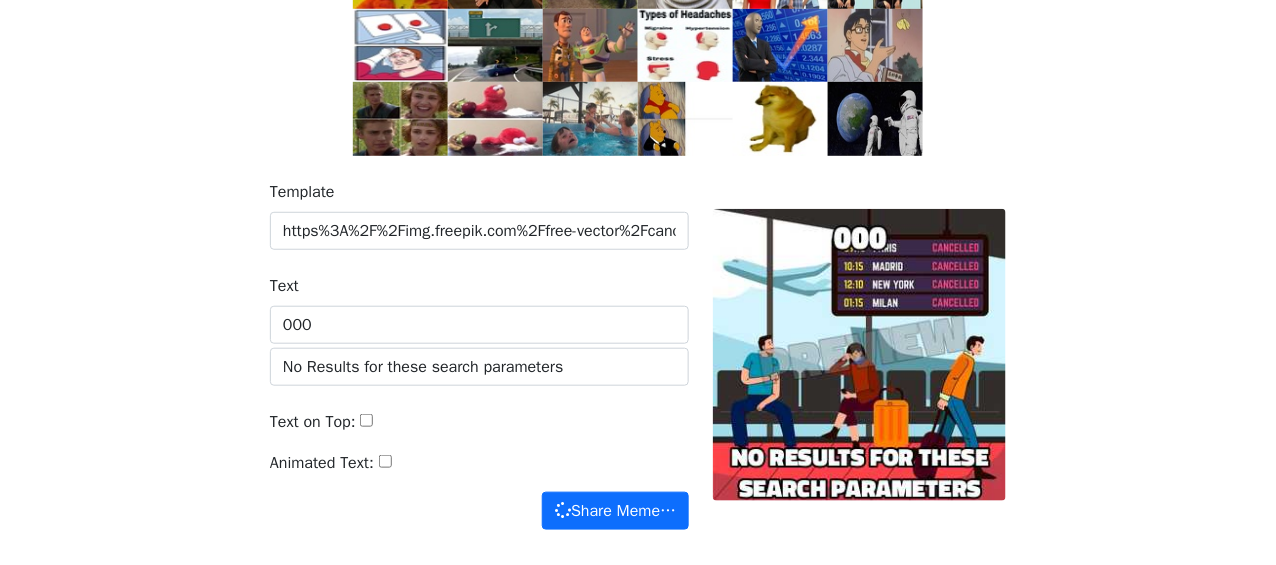 click on "Animated Text:" at bounding box center [479, 471] 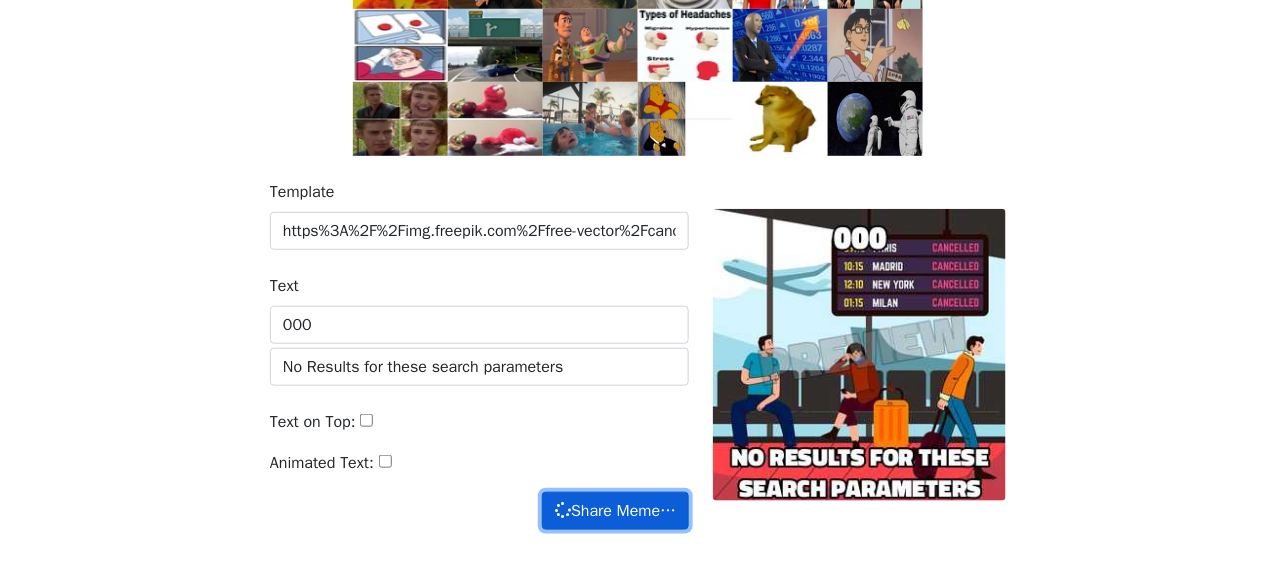 click on "Share Meme…" at bounding box center (615, 511) 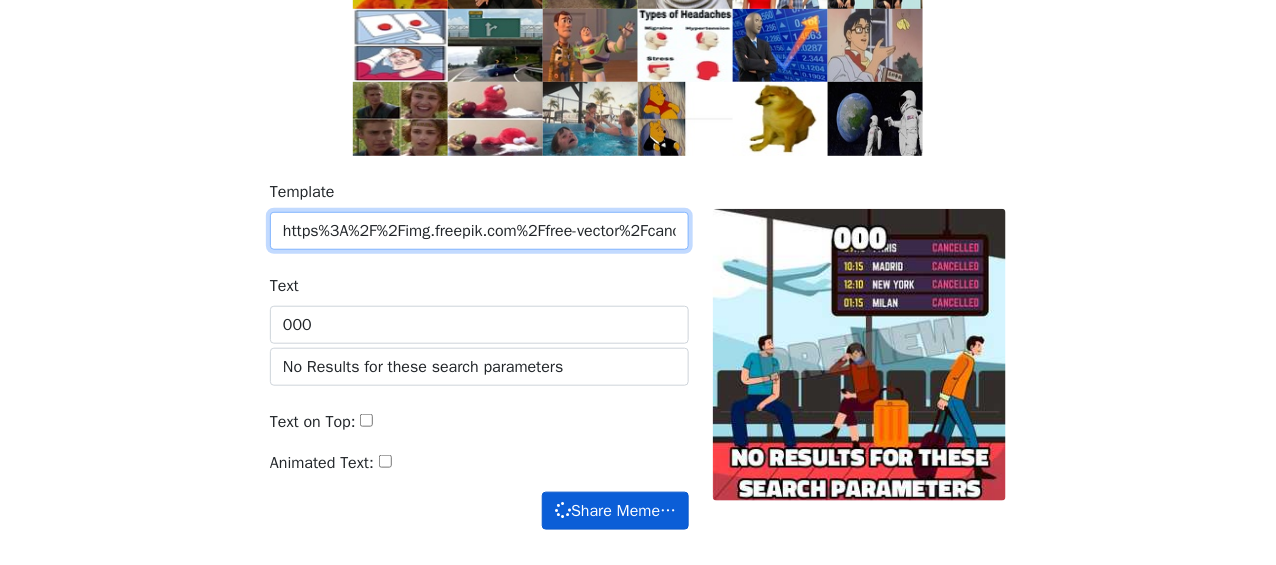 scroll, scrollTop: 0, scrollLeft: 401, axis: horizontal 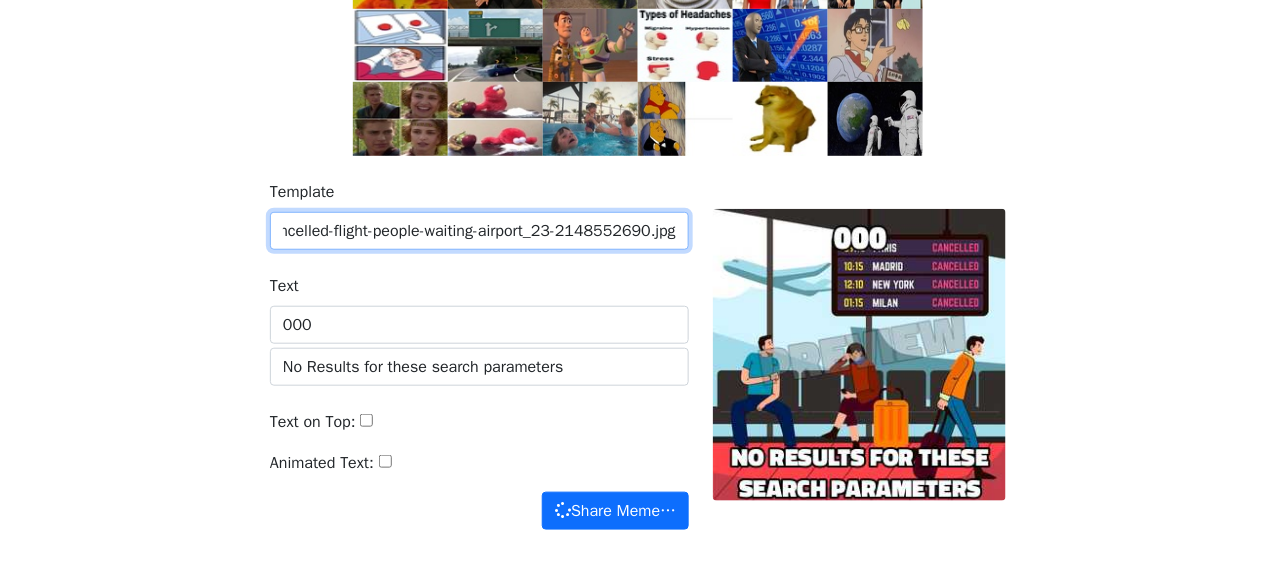 click on "https%3A%2F%2Fimg.freepik.com%2Ffree-vector%2Fcancelled-flight-people-waiting-airport_23-2148552690.jpg" at bounding box center (479, 231) 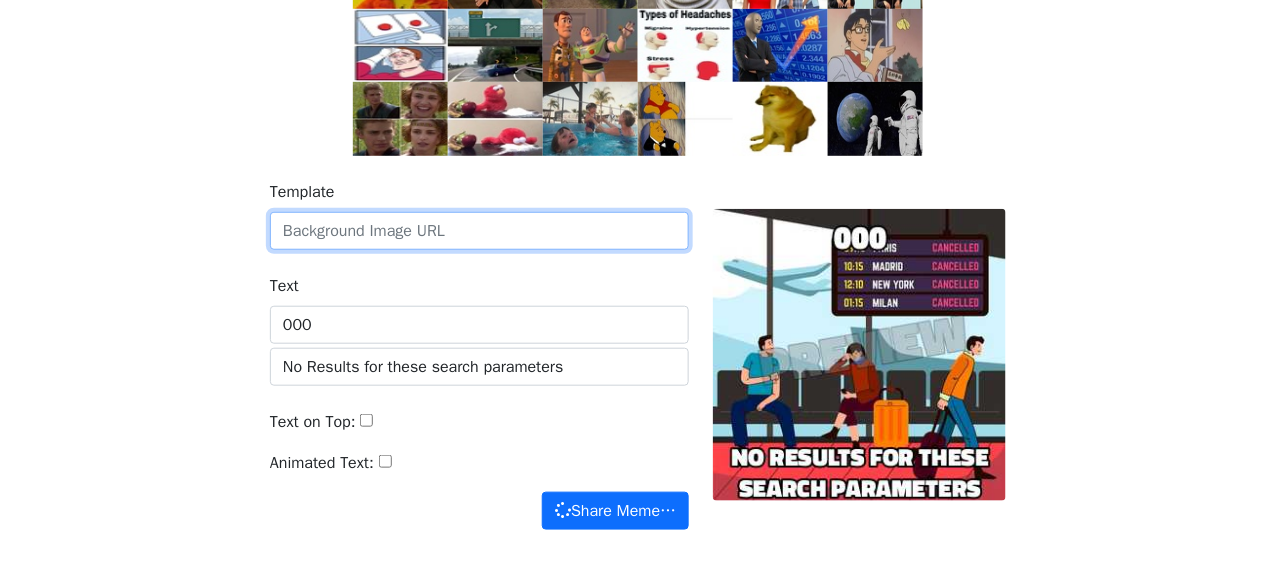 scroll, scrollTop: 0, scrollLeft: 0, axis: both 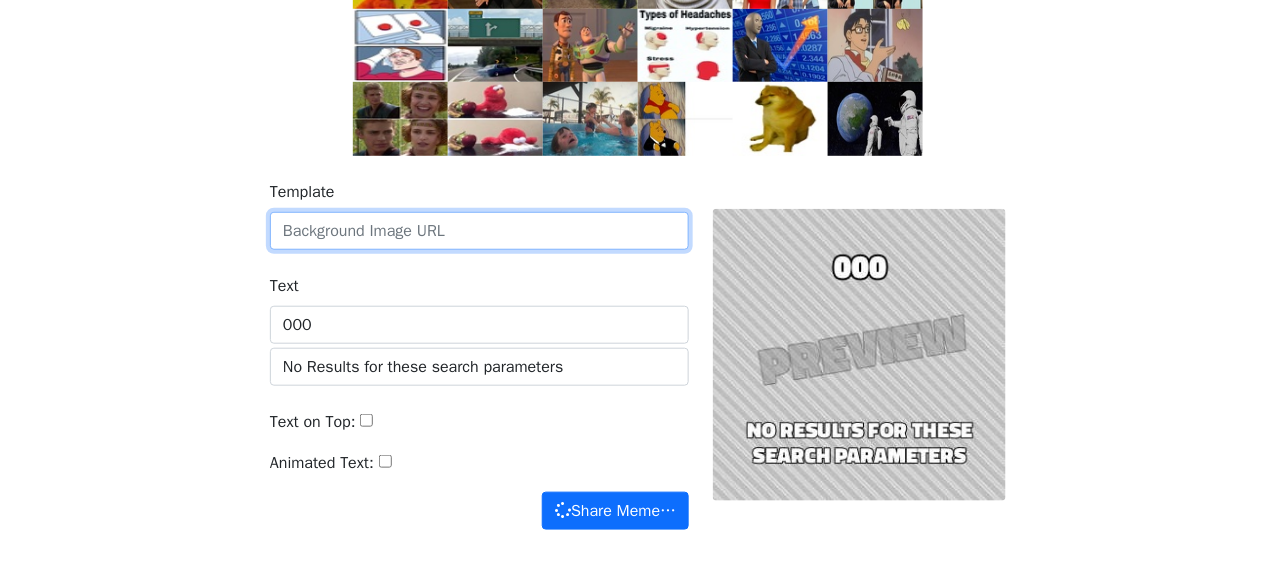 paste on "https%3A%2F%2Fimg.freepik.com%2Ffree-vector%2Fcancelled-flight-people-waiting-airport_23-2148552690.jpg" 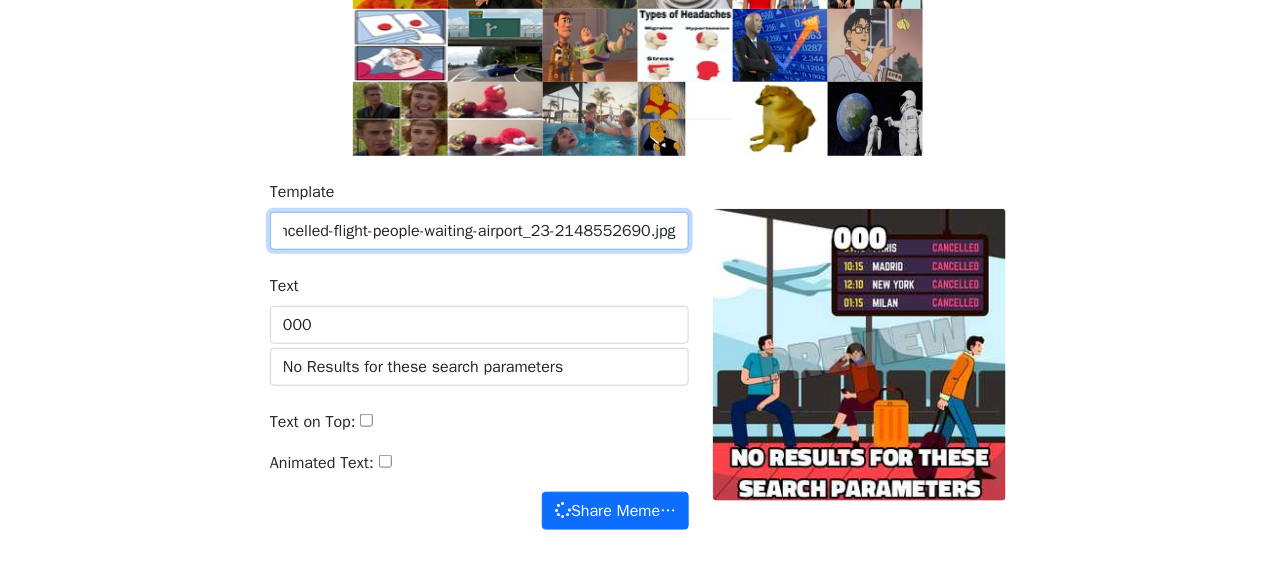 scroll, scrollTop: 0, scrollLeft: 0, axis: both 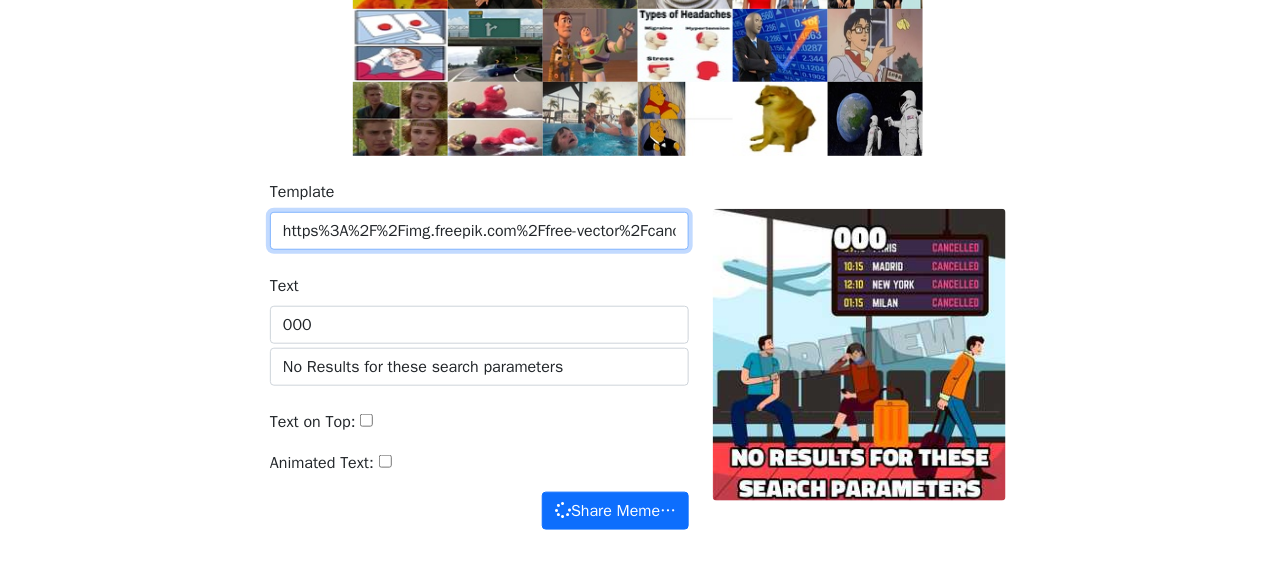 click on "https%3A%2F%2Fimg.freepik.com%2Ffree-vector%2Fcancelled-flight-people-waiting-airport_23-2148552690.jpg" at bounding box center [479, 231] 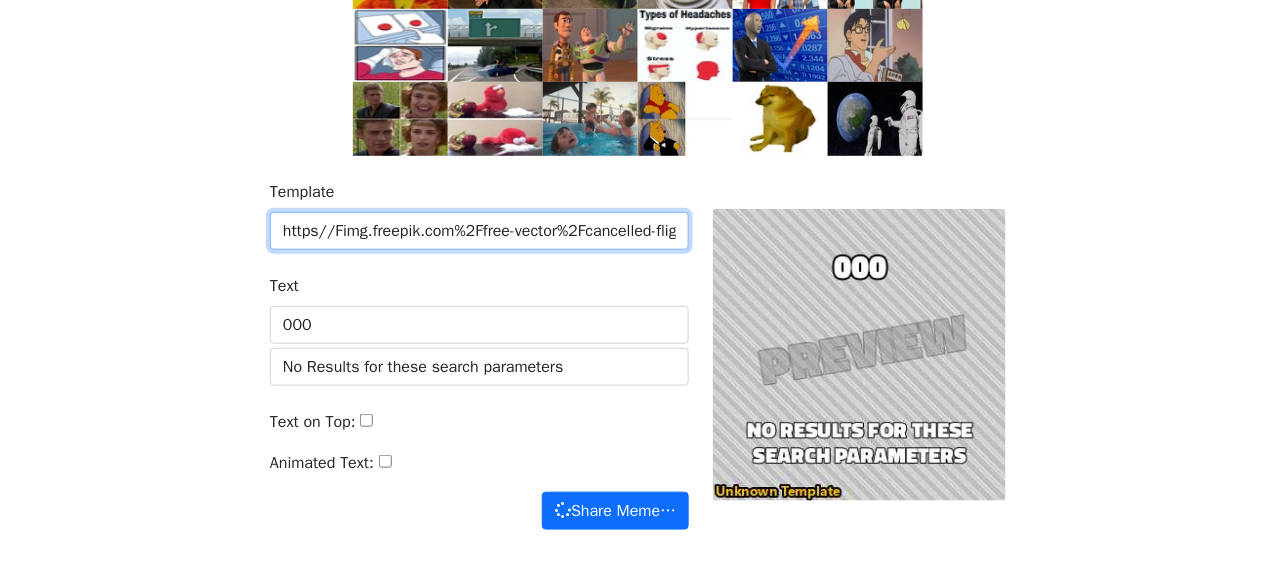 click on "https//Fimg.freepik.com%2Ffree-vector%2Fcancelled-flight-people-waiting-airport_23-2148552690.jpg" at bounding box center [479, 231] 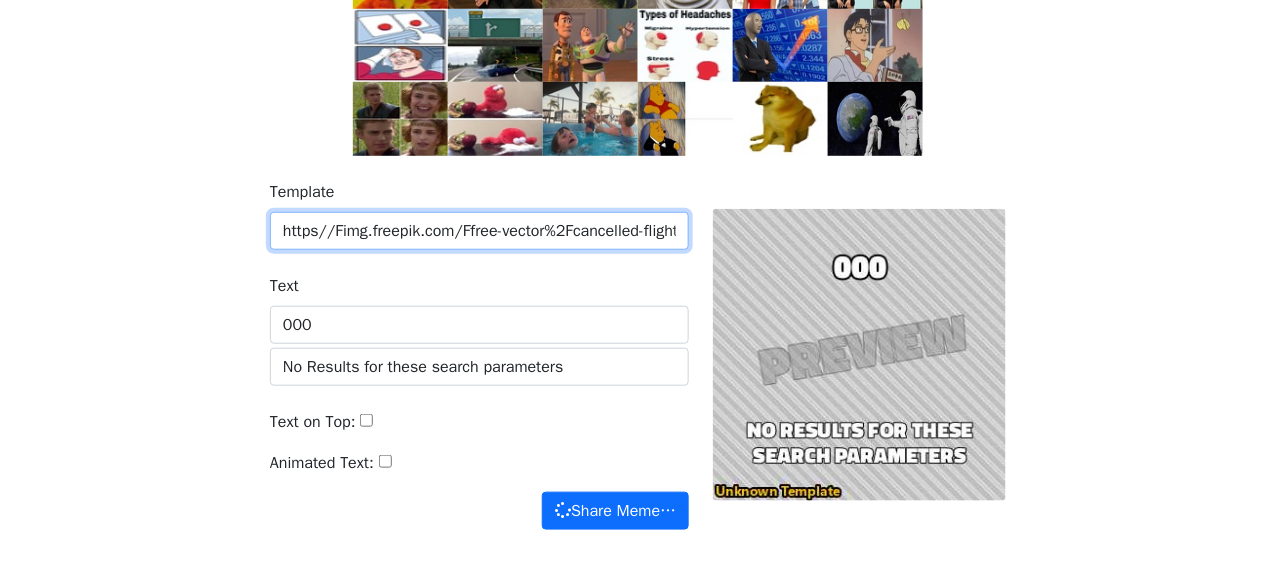 click on "https//Fimg.freepik.com/Ffree-vector%2Fcancelled-flight-people-waiting-airport_23-2148552690.jpg" at bounding box center (479, 231) 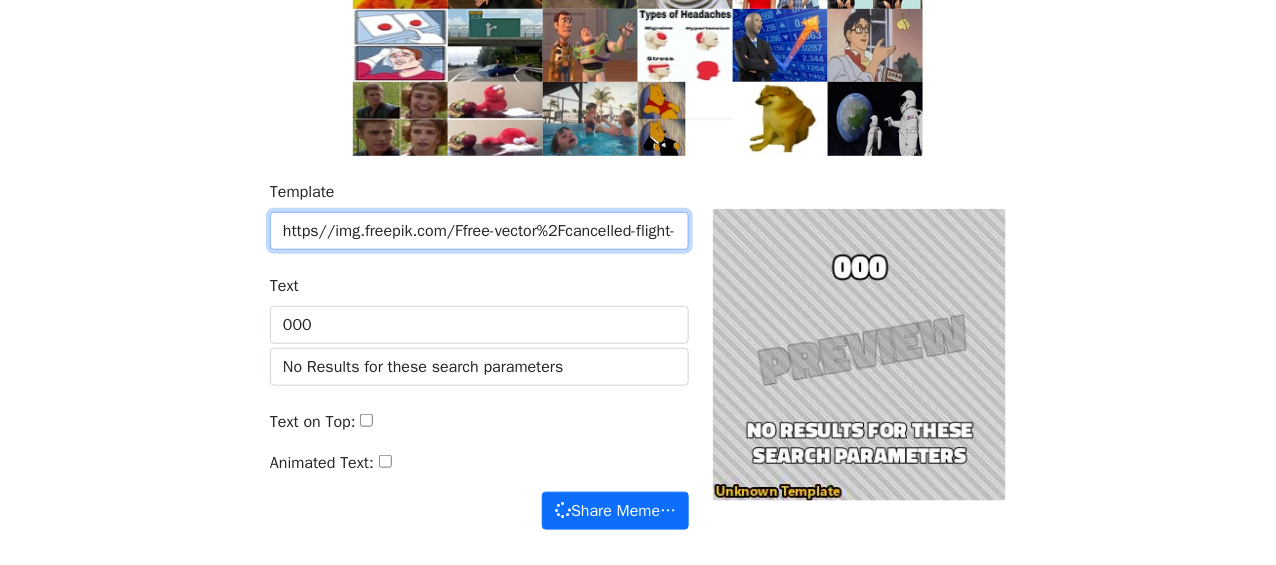 click on "https//img.freepik.com/Ffree-vector%2Fcancelled-flight-people-waiting-airport_23-2148552690.jpg" at bounding box center (479, 231) 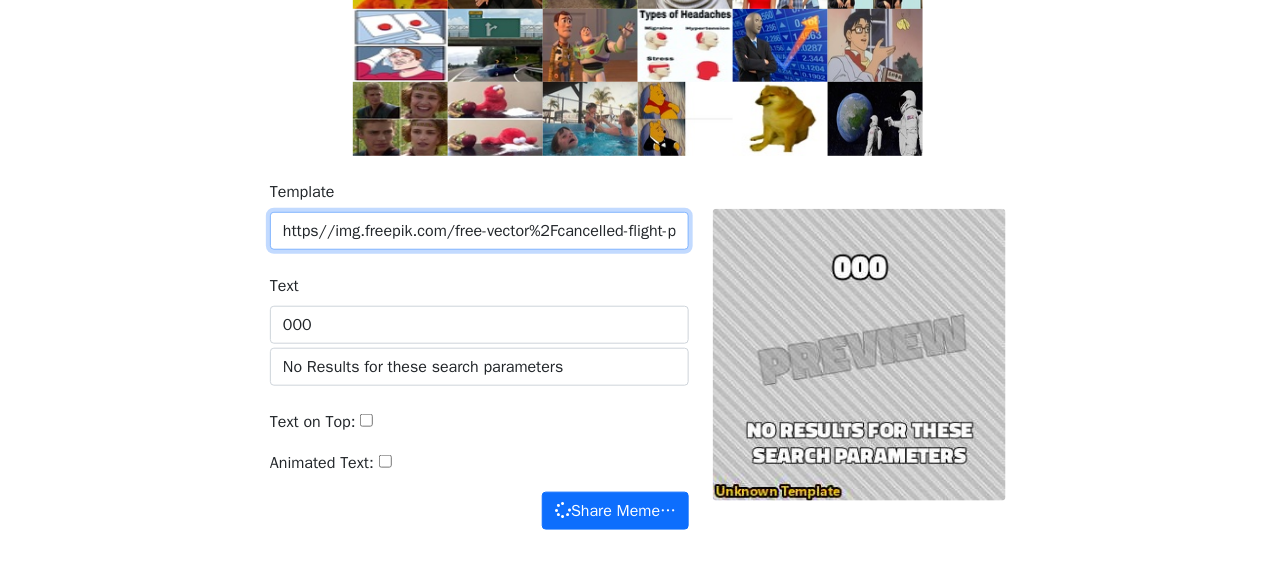click on "https//img.freepik.com/free-vector%2Fcancelled-flight-people-waiting-airport_23-2148552690.jpg" at bounding box center [479, 231] 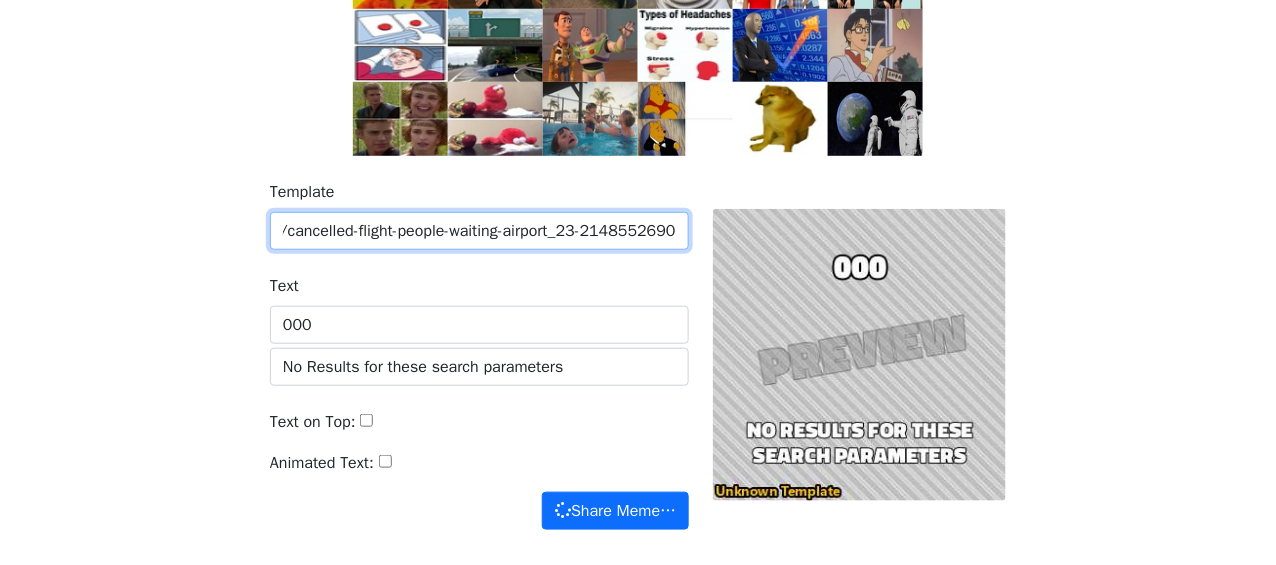 scroll, scrollTop: 0, scrollLeft: 276, axis: horizontal 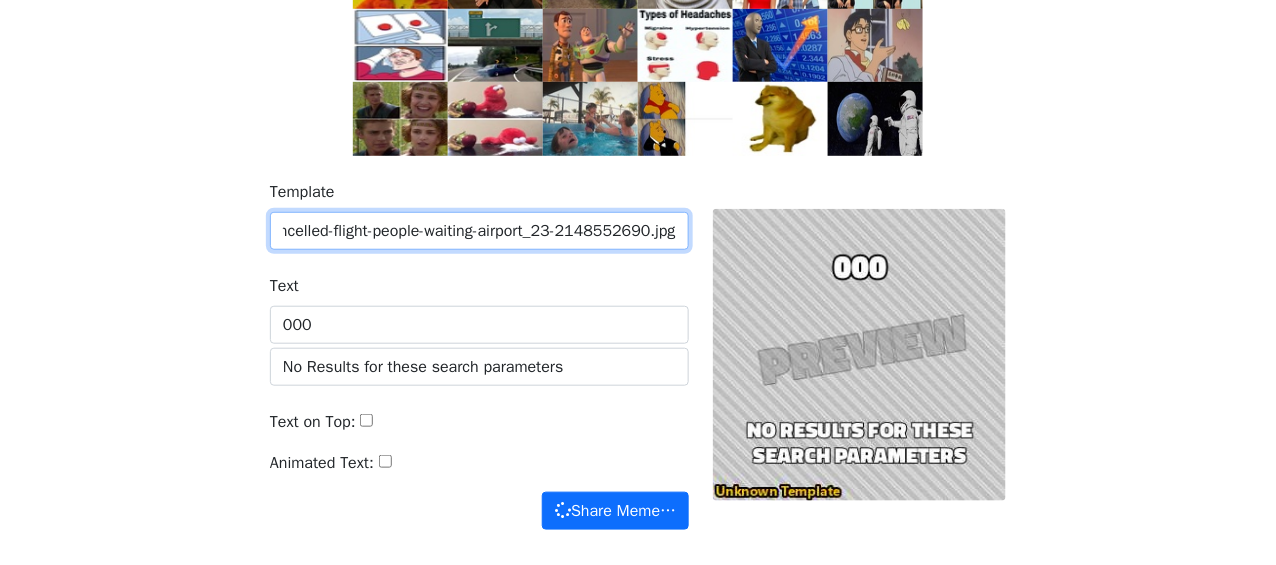 click on "https//img.freepik.com/free-vector/cancelled-flight-people-waiting-airport_23-2148552690.jpg" at bounding box center (479, 231) 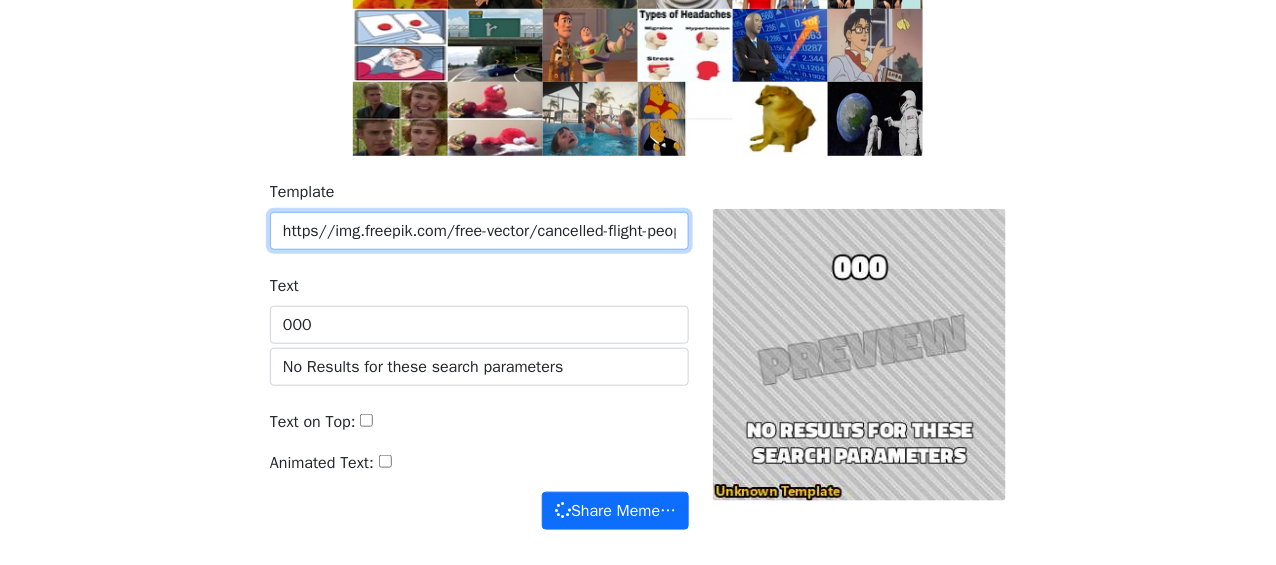 scroll, scrollTop: 0, scrollLeft: 276, axis: horizontal 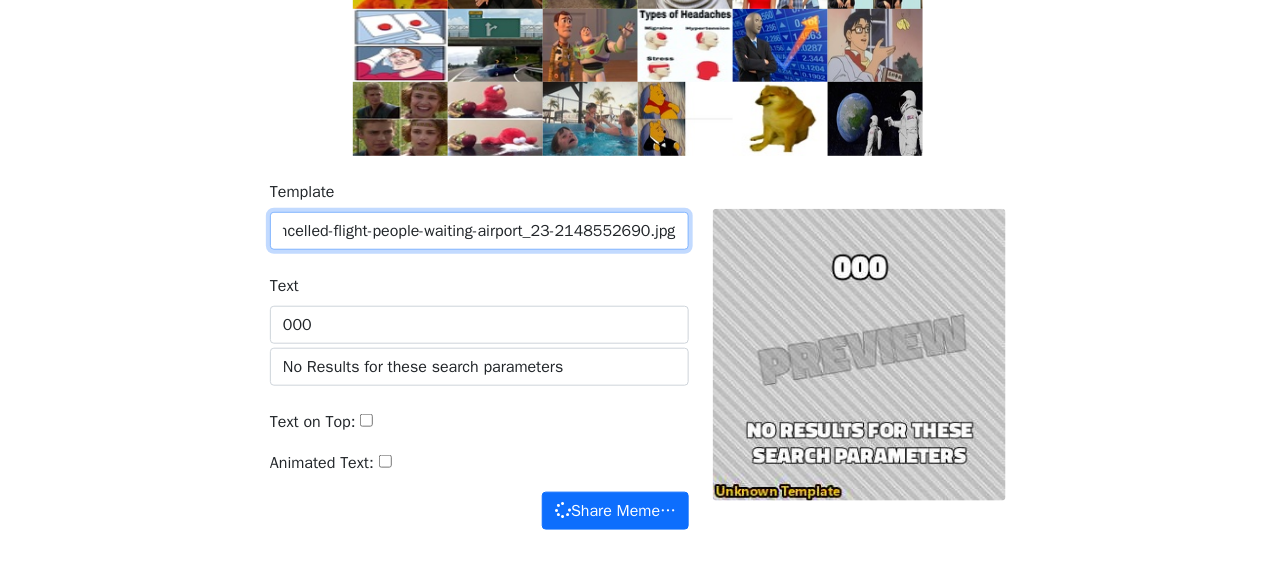 drag, startPoint x: 453, startPoint y: 236, endPoint x: 711, endPoint y: 229, distance: 258.09494 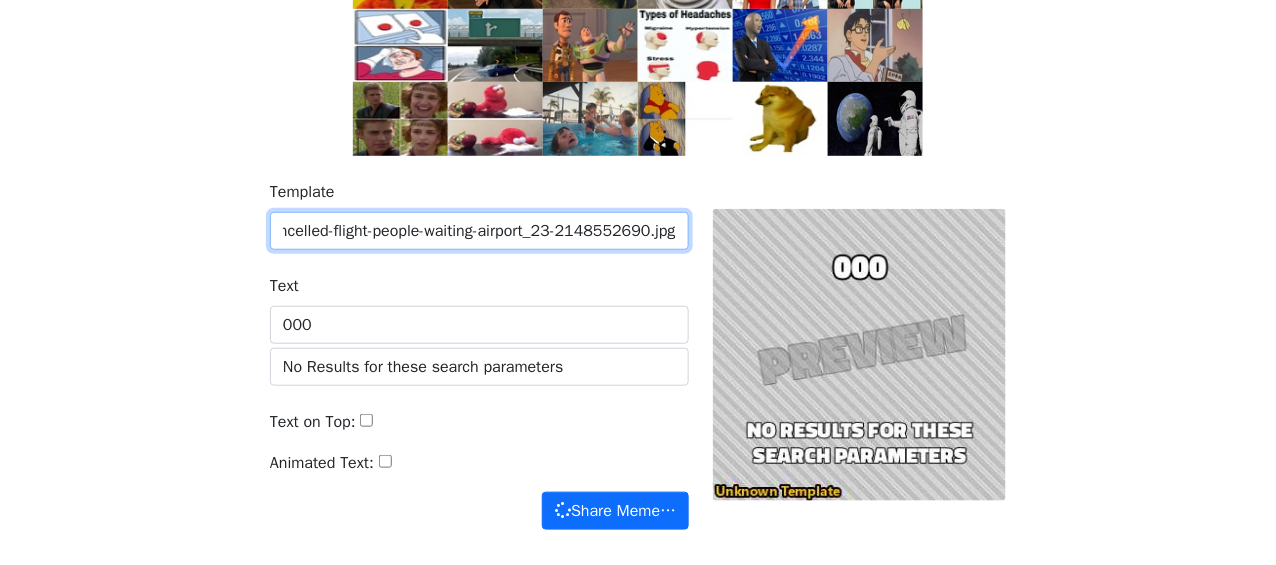 scroll, scrollTop: 0, scrollLeft: 0, axis: both 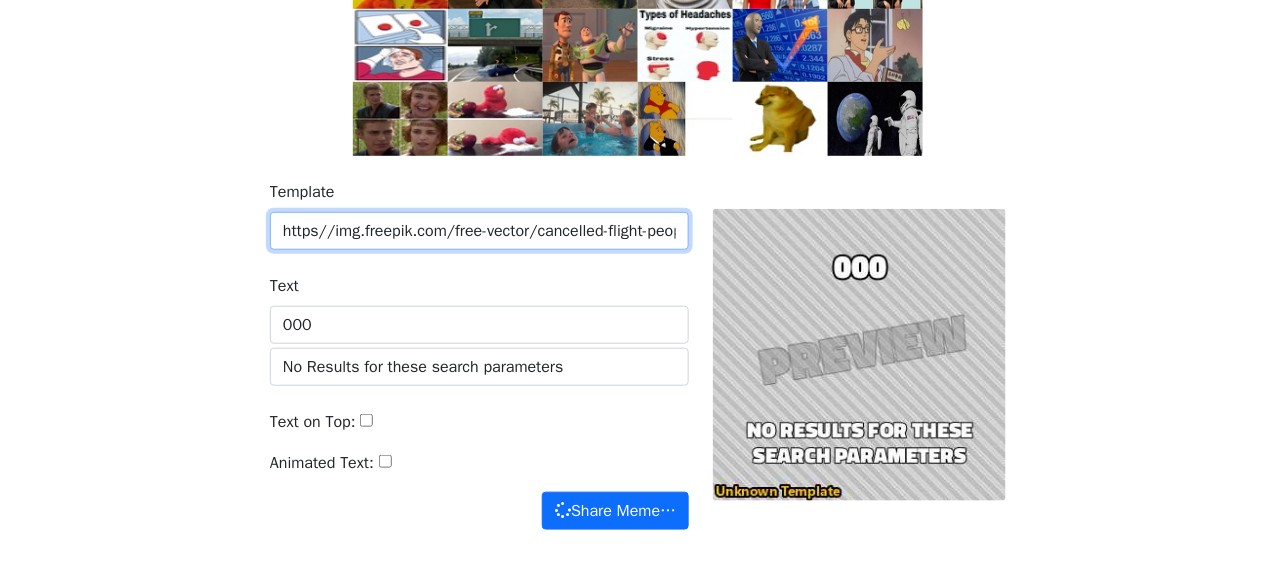 click on "https//img.freepik.com/free-vector/cancelled-flight-people-waiting-airport_23-2148552690.jpg" at bounding box center (479, 231) 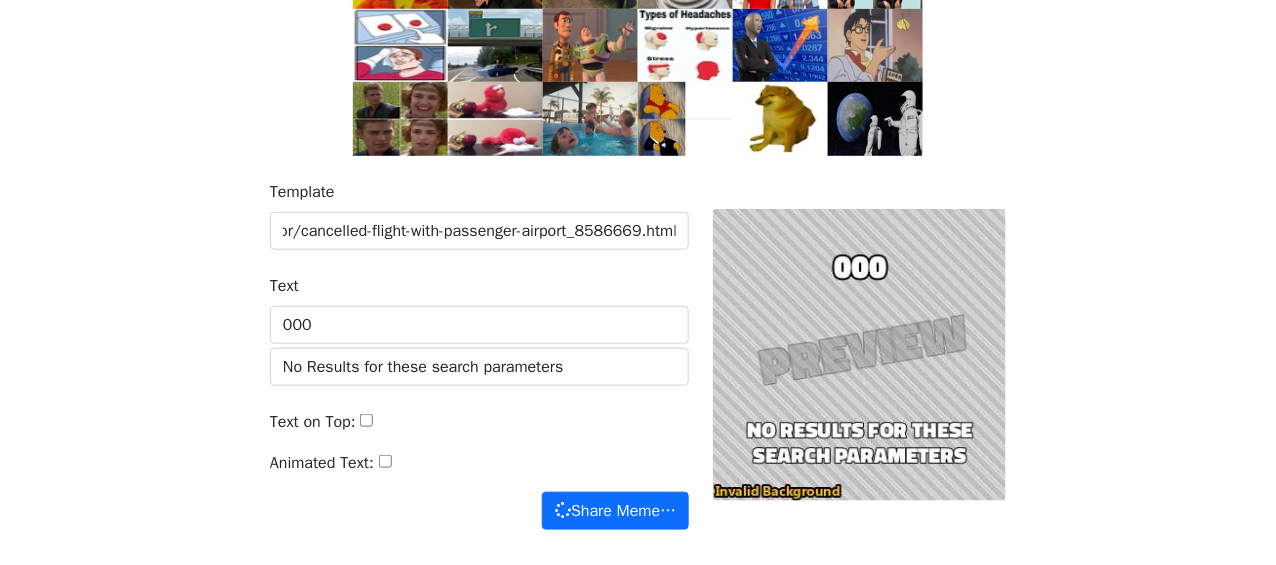 scroll, scrollTop: 0, scrollLeft: 0, axis: both 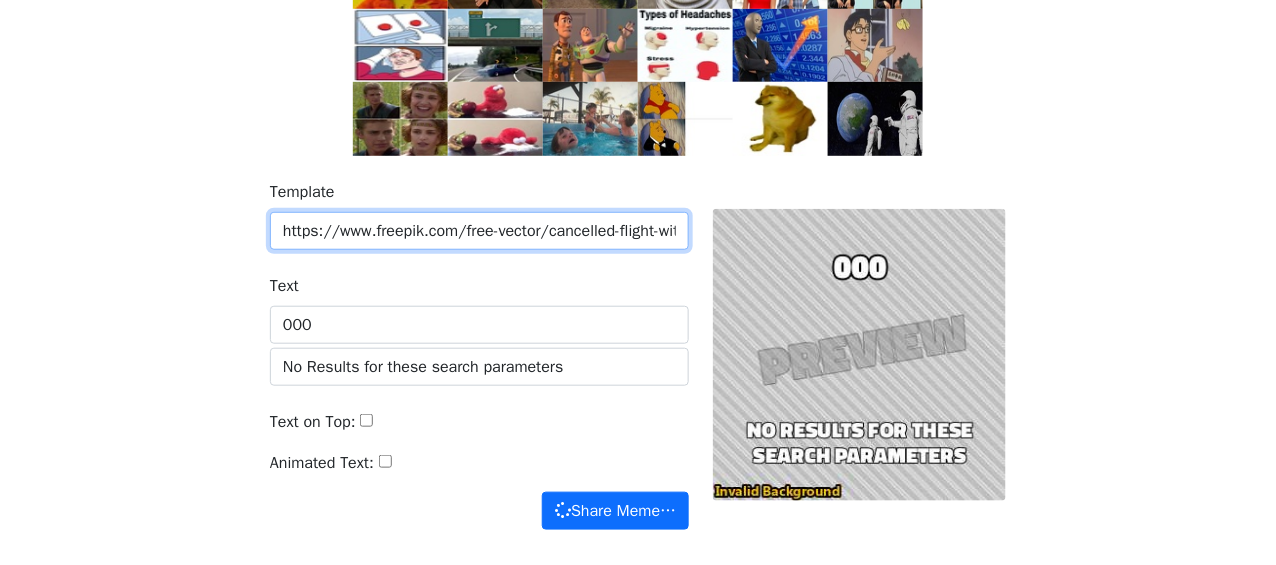 click on "https://www.freepik.com/free-vector/cancelled-flight-with-passenger-airport_8586669.html" at bounding box center (479, 231) 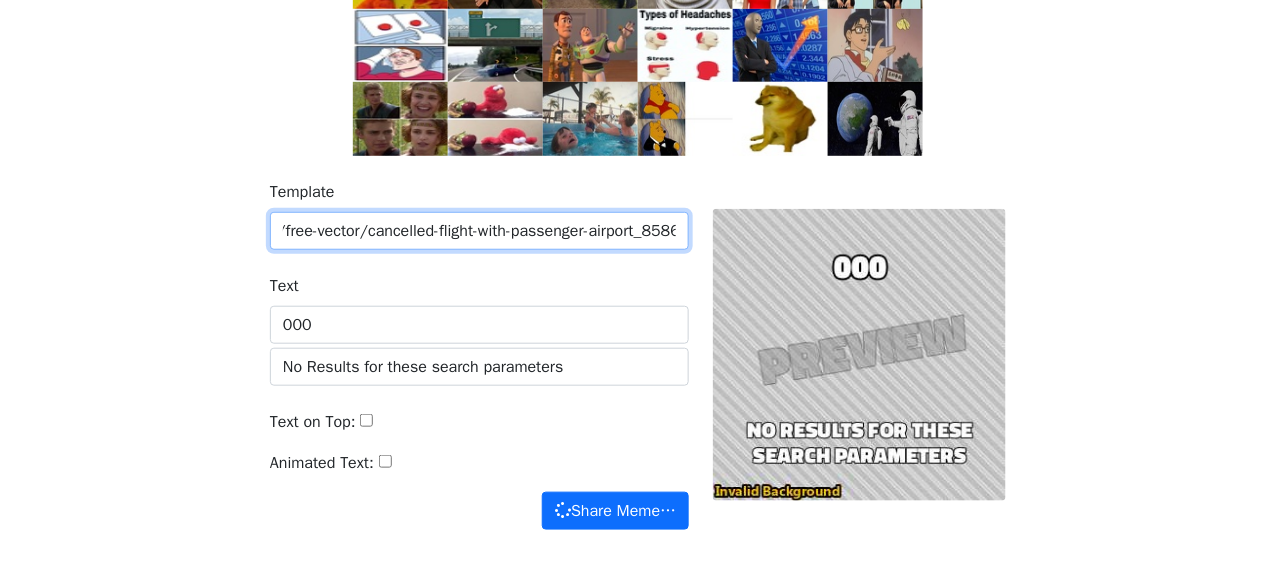 scroll, scrollTop: 0, scrollLeft: 248, axis: horizontal 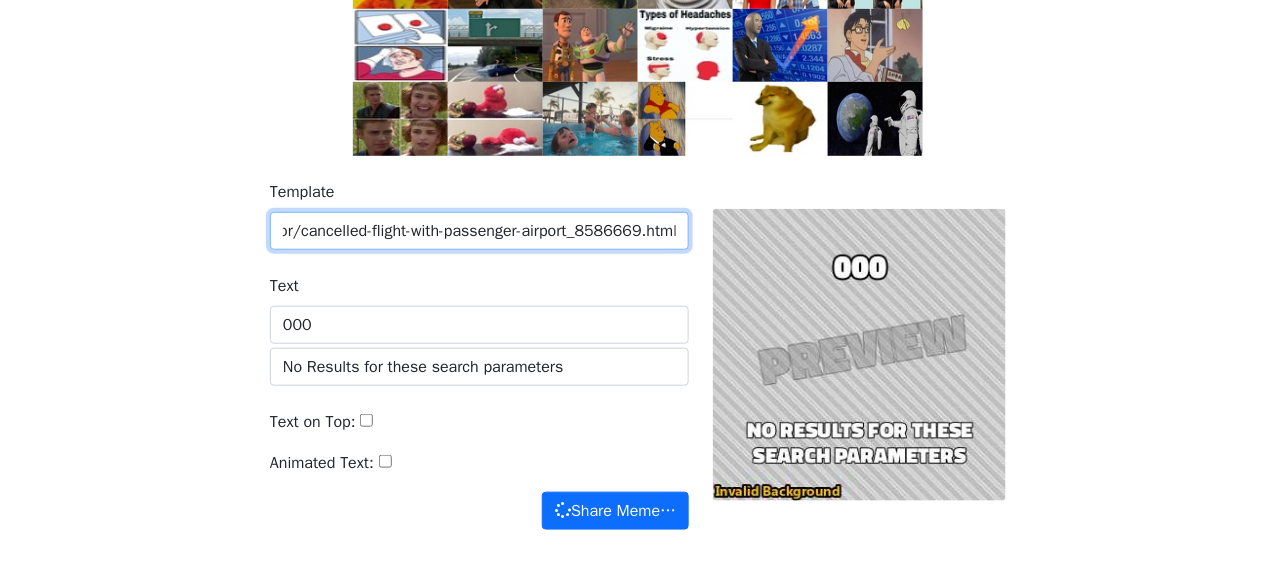 click on "https://www.freepik.com/free-vector/cancelled-flight-with-passenger-airport_8586669.html" at bounding box center (479, 231) 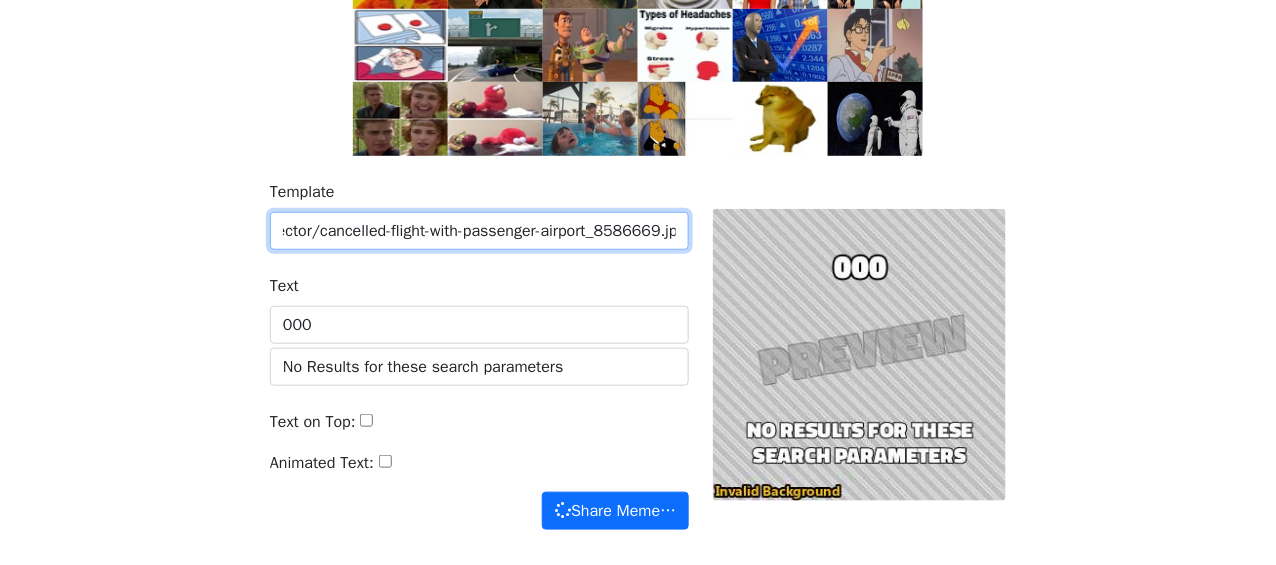 scroll, scrollTop: 0, scrollLeft: 239, axis: horizontal 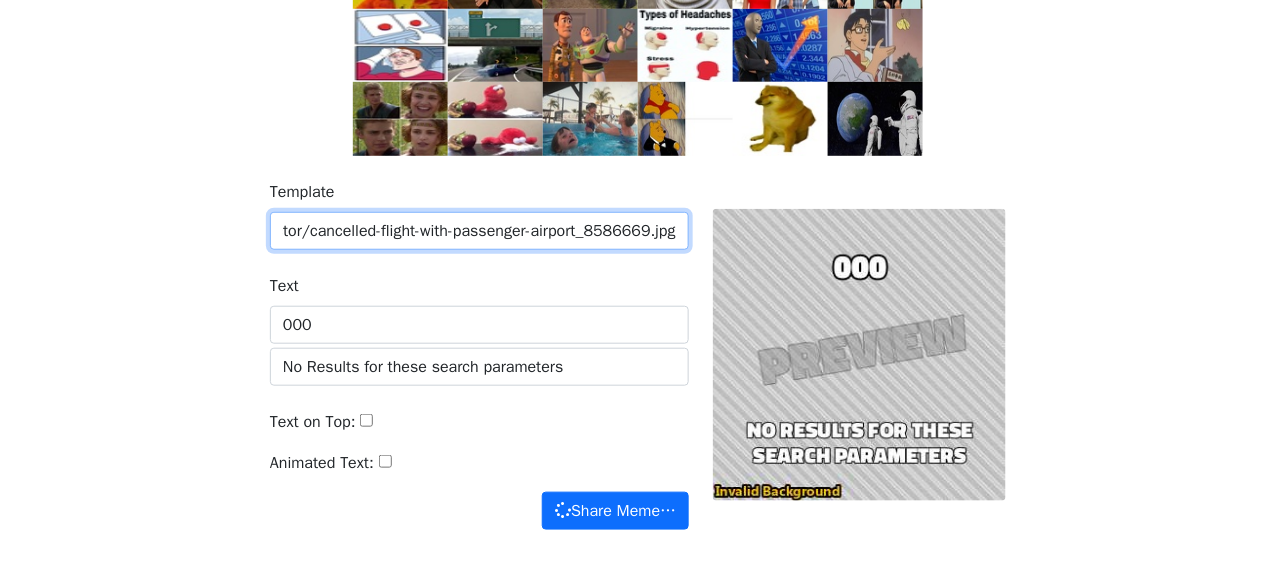 click on "https://www.freepik.com/free-vector/cancelled-flight-with-passenger-airport_8586669.jpg" at bounding box center (479, 231) 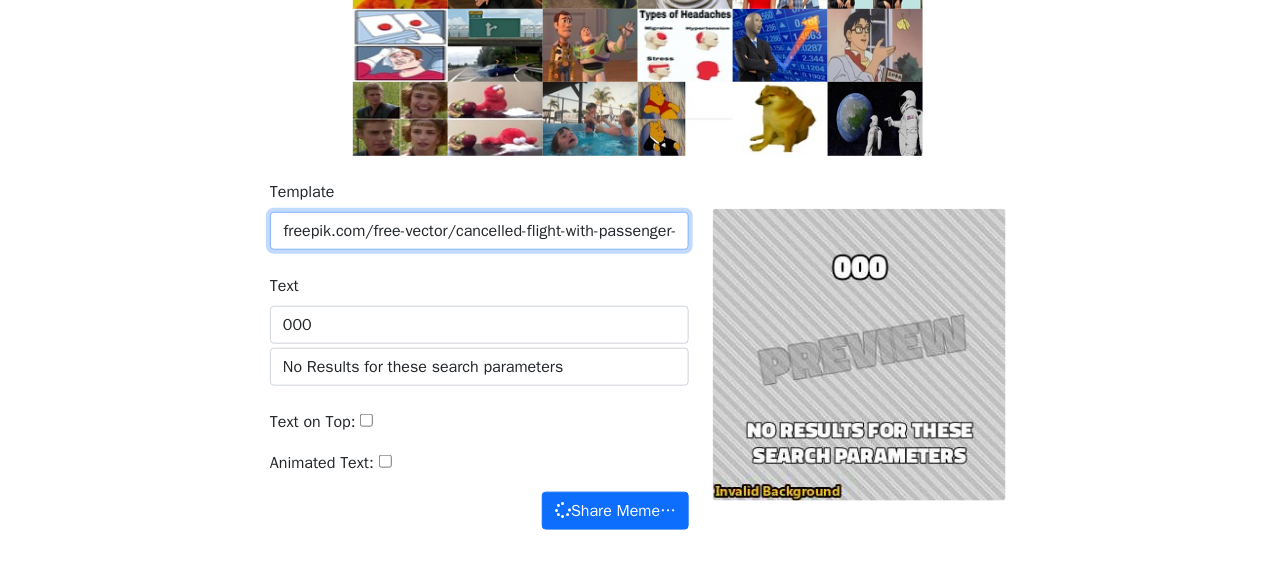 scroll, scrollTop: 0, scrollLeft: 0, axis: both 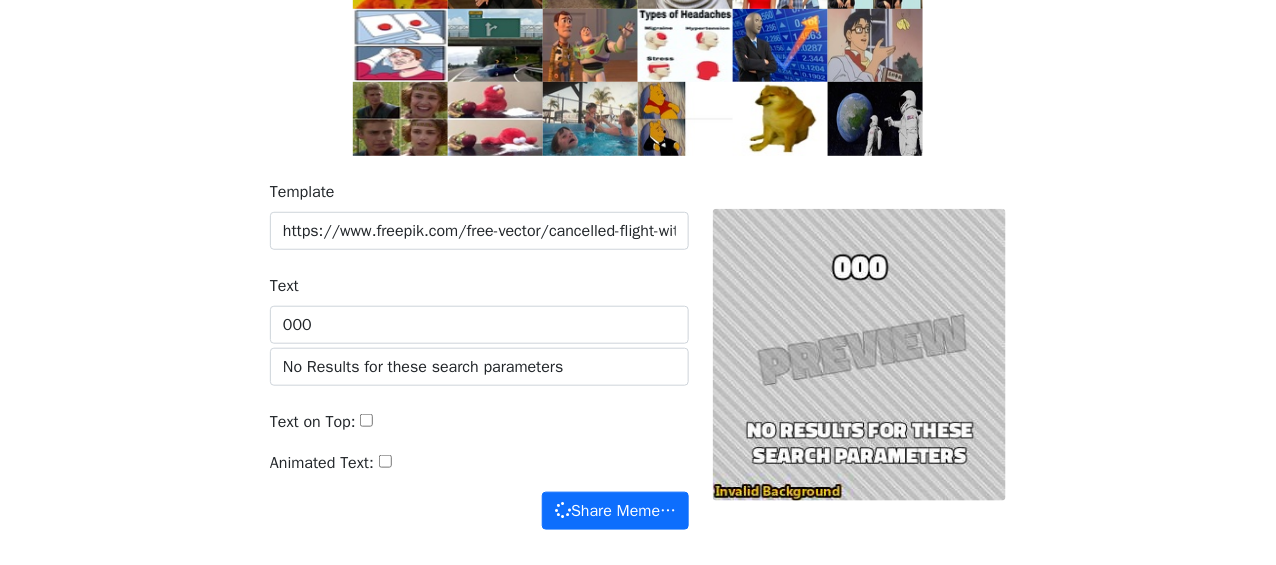 click on "Template
https://www.freepik.com/free-vector/cancelled-flight-with-passenger-airport_8586669.jpg
Text
000
No Results for these search parameters
Text on Top:
Animated Text:
Share Meme…
Share Meme…" at bounding box center (638, 367) 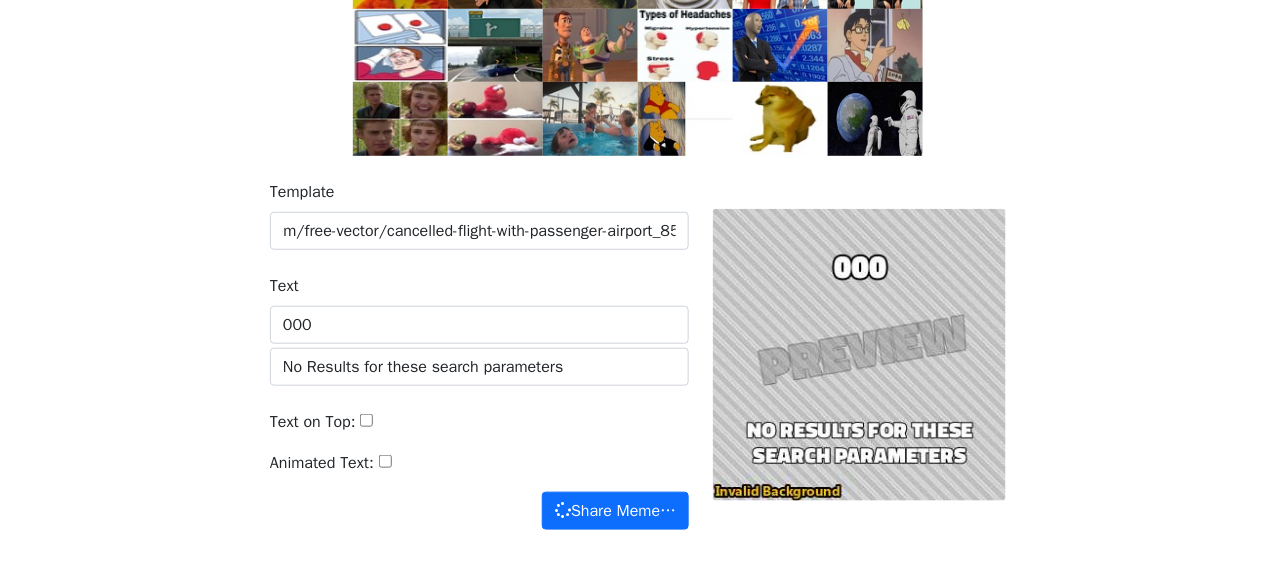 scroll, scrollTop: 0, scrollLeft: 239, axis: horizontal 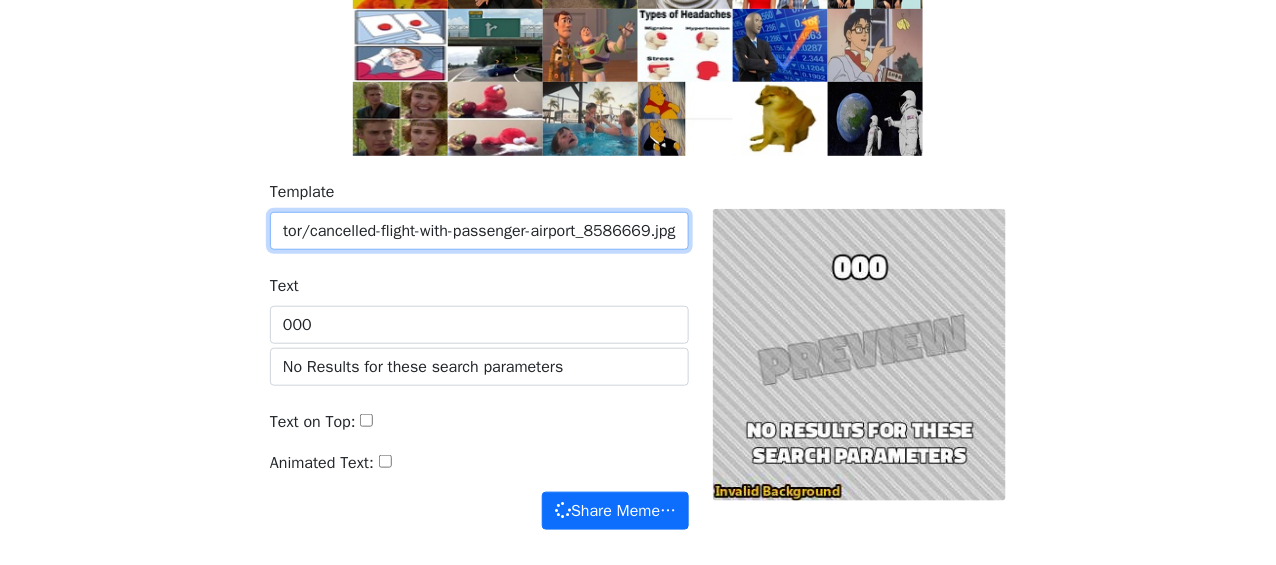 click on "https://www.freepik.com/free-vector/cancelled-flight-with-passenger-airport_8586669.jpg" at bounding box center [479, 231] 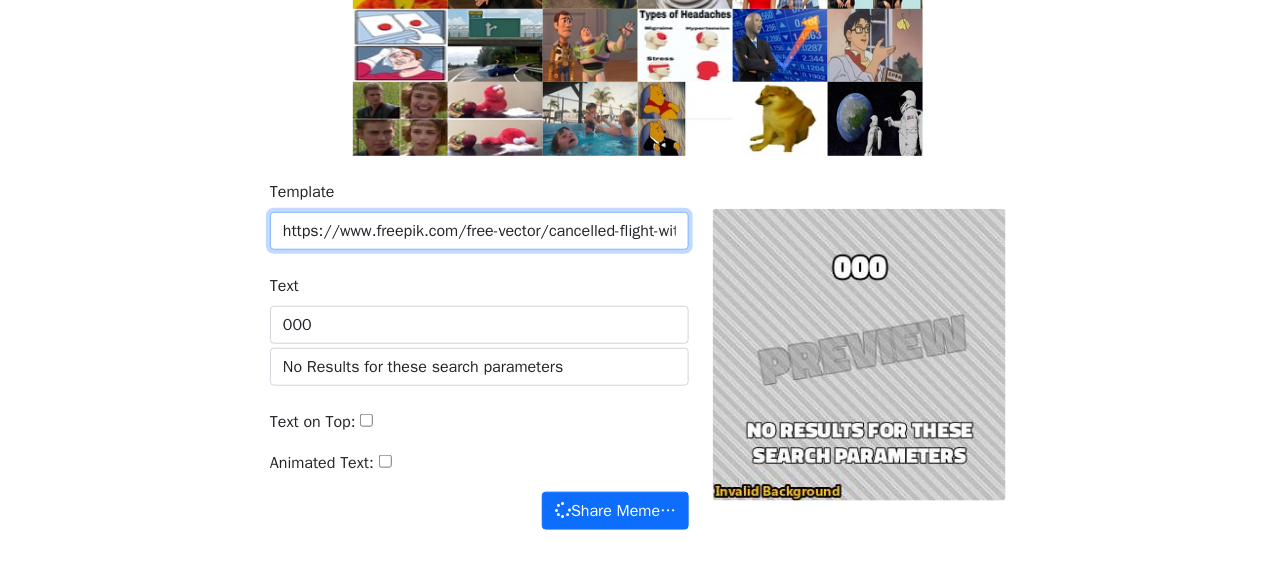 scroll, scrollTop: 0, scrollLeft: 239, axis: horizontal 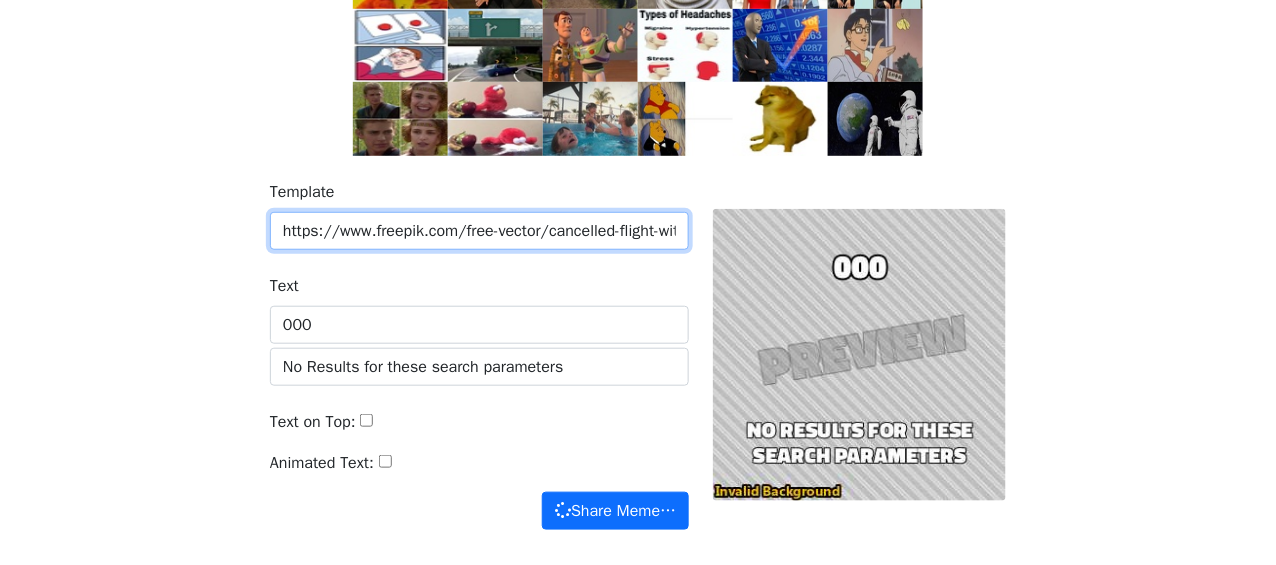 click on "https://www.freepik.com/free-vector/cancelled-flight-with-passenger-airport_8586669.jpg" at bounding box center [479, 231] 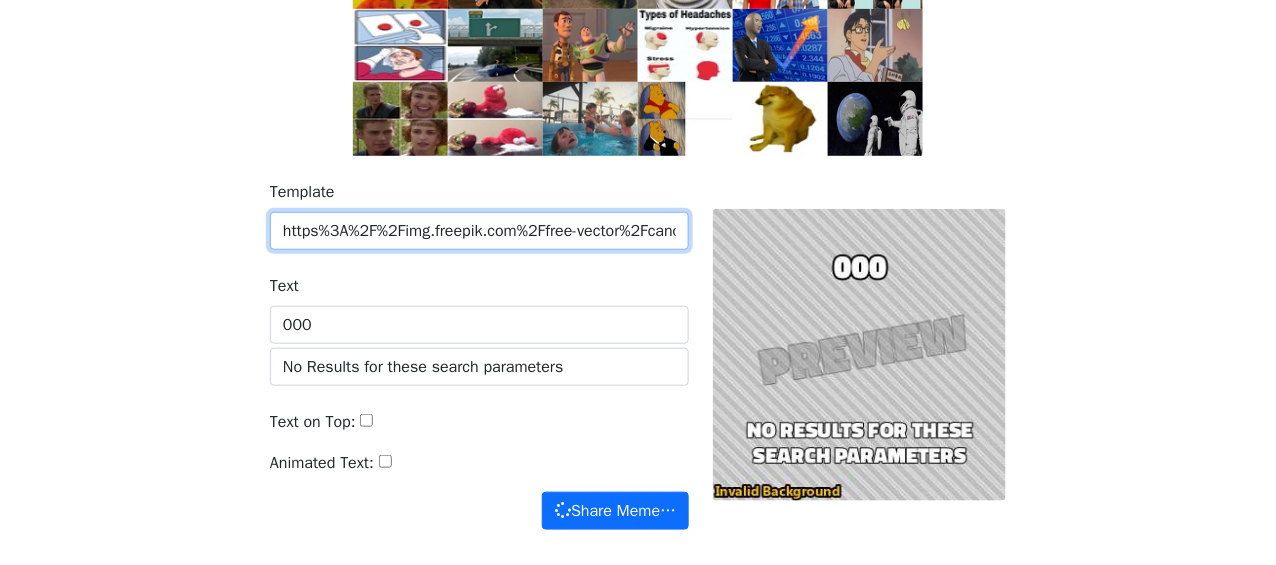 scroll, scrollTop: 0, scrollLeft: 401, axis: horizontal 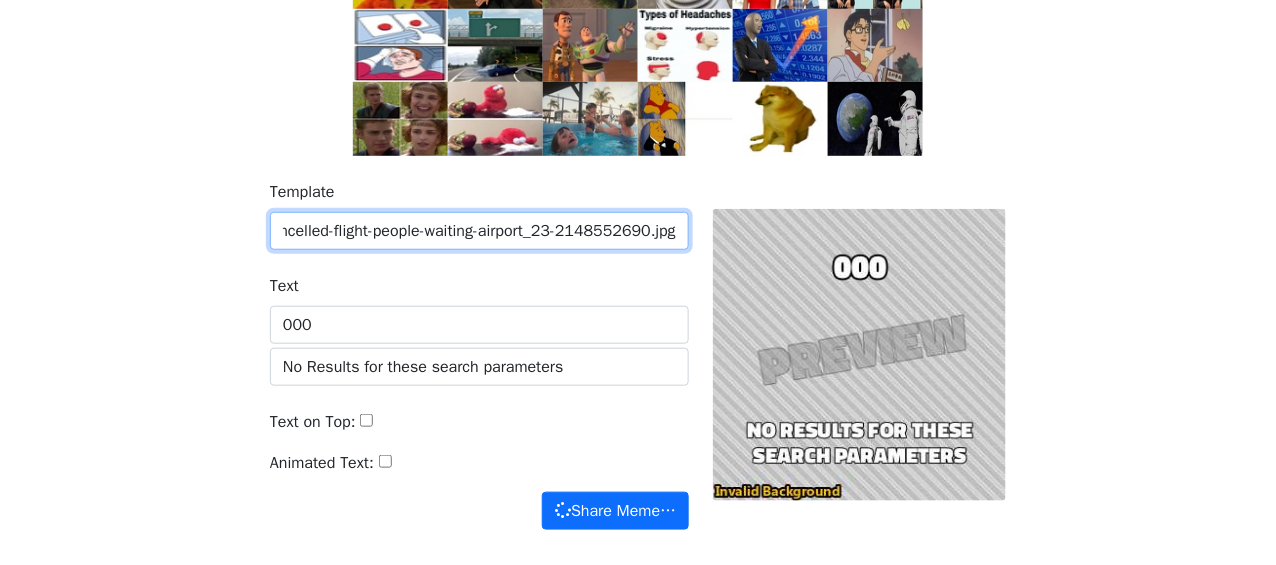 click on "Share Meme…" at bounding box center (615, 511) 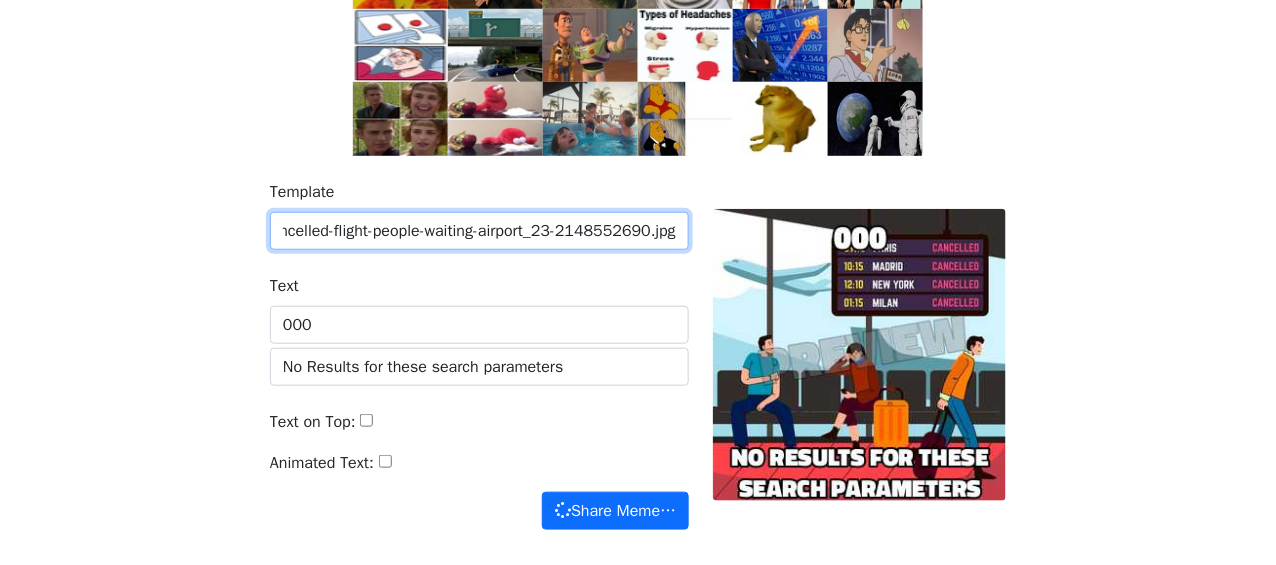 scroll, scrollTop: 0, scrollLeft: 0, axis: both 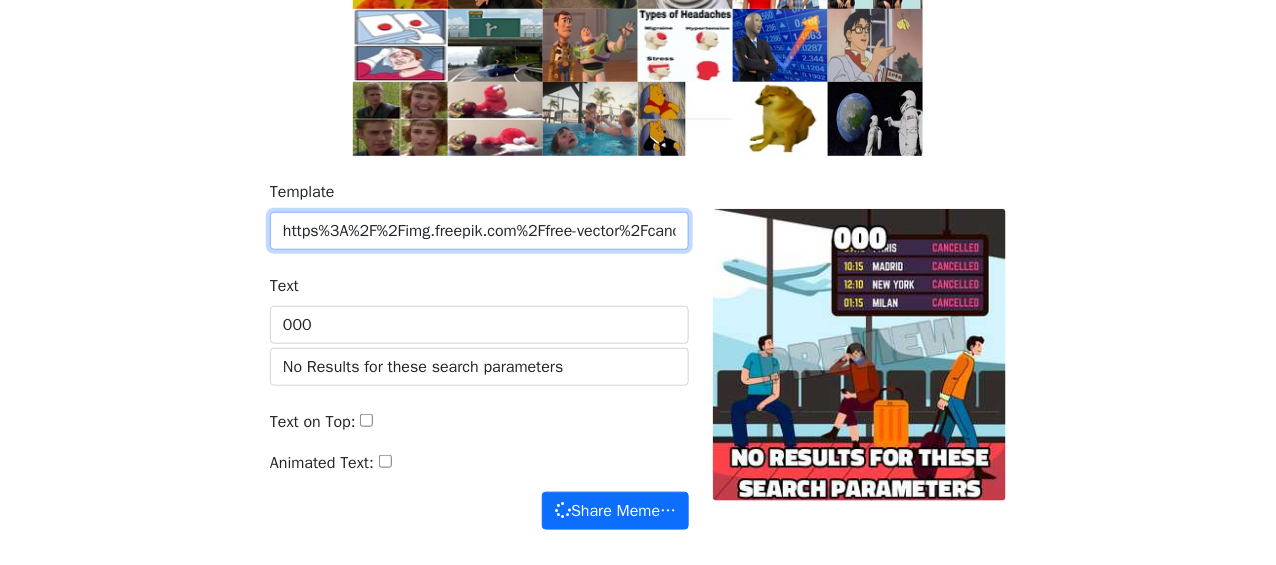 click on "https%3A%2F%2Fimg.freepik.com%2Ffree-vector%2Fcancelled-flight-people-waiting-airport_23-2148552690.jpg" at bounding box center [479, 231] 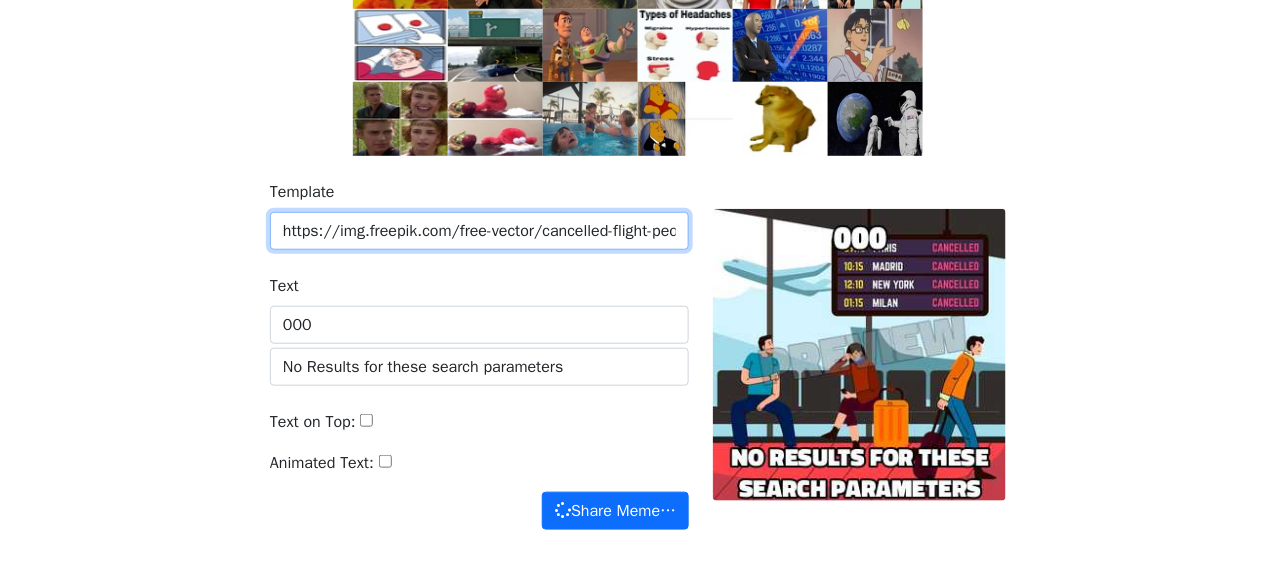 scroll, scrollTop: 0, scrollLeft: 279, axis: horizontal 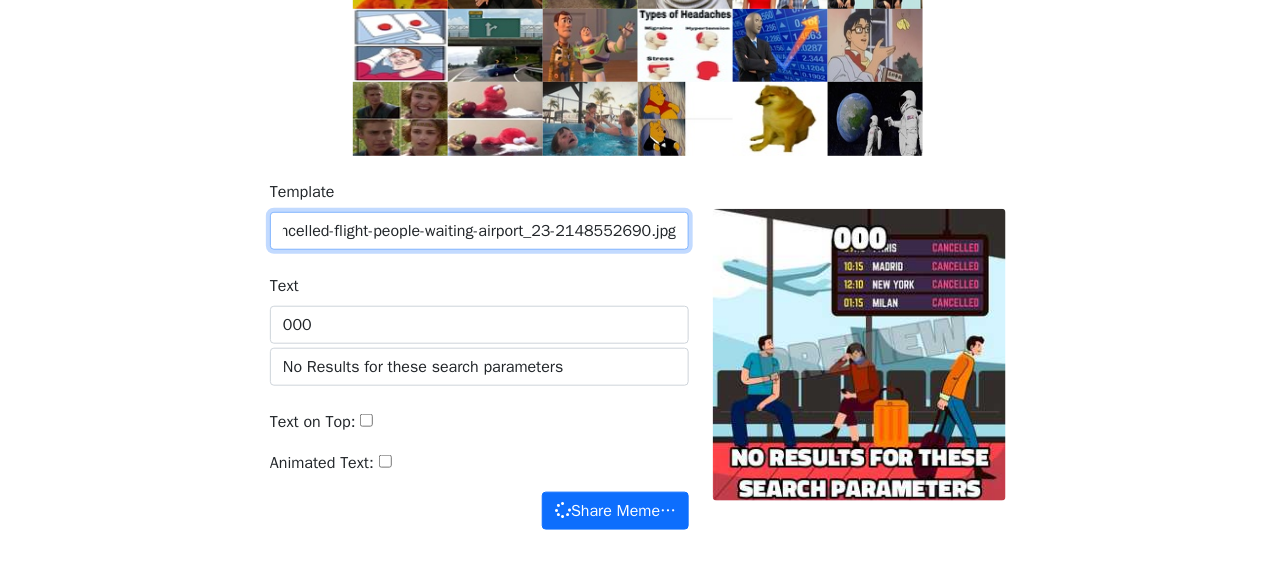 type on "https://img.freepik.com/free-vector/cancelled-flight-people-waiting-airport_23-2148552690.jpg" 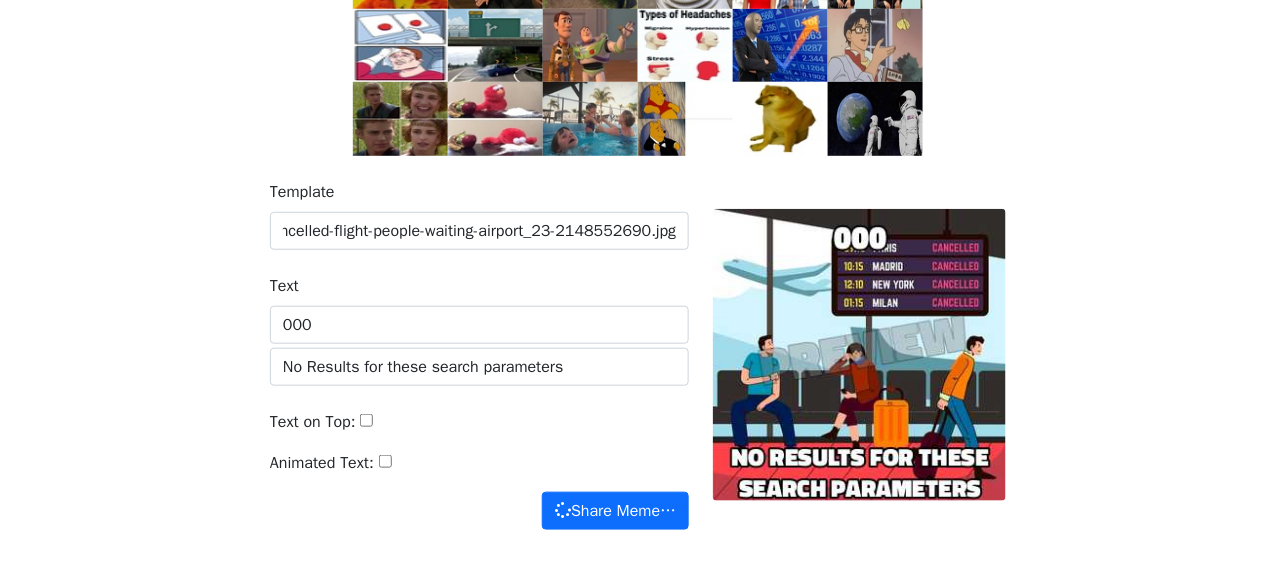 click on "Template
https://img.freepik.com/free-vector/cancelled-flight-people-waiting-airport_23-2148552690.jpg
Text
000
No Results for these search parameters
Text on Top:
Animated Text:
Share Meme…
Share Meme…" at bounding box center (638, 367) 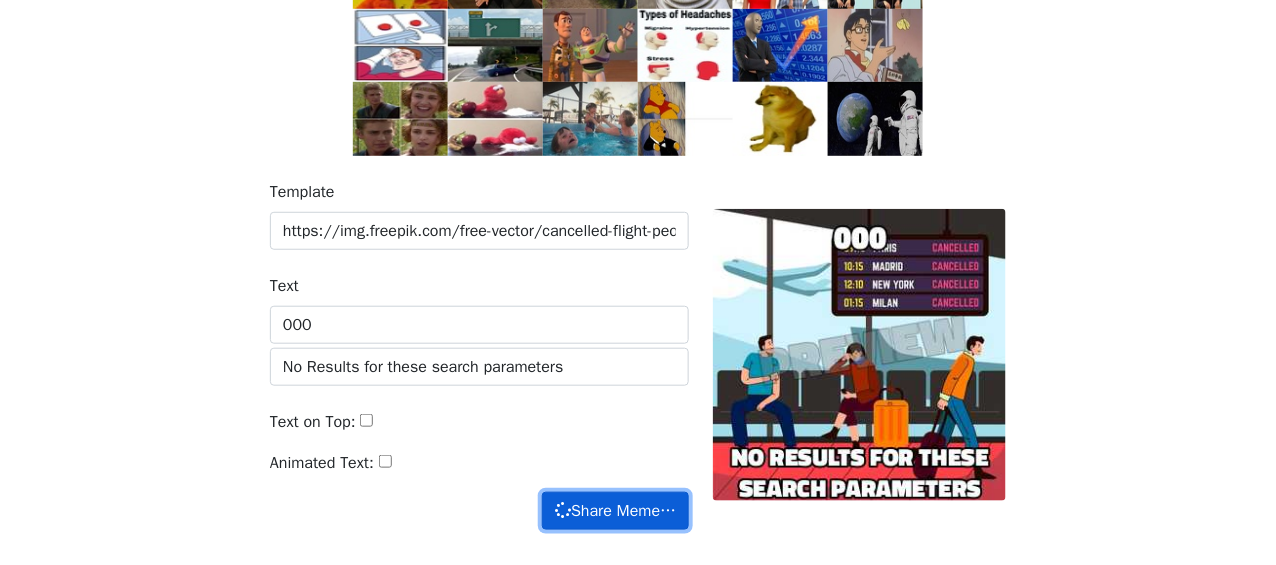 click on "Share Meme…" at bounding box center [615, 511] 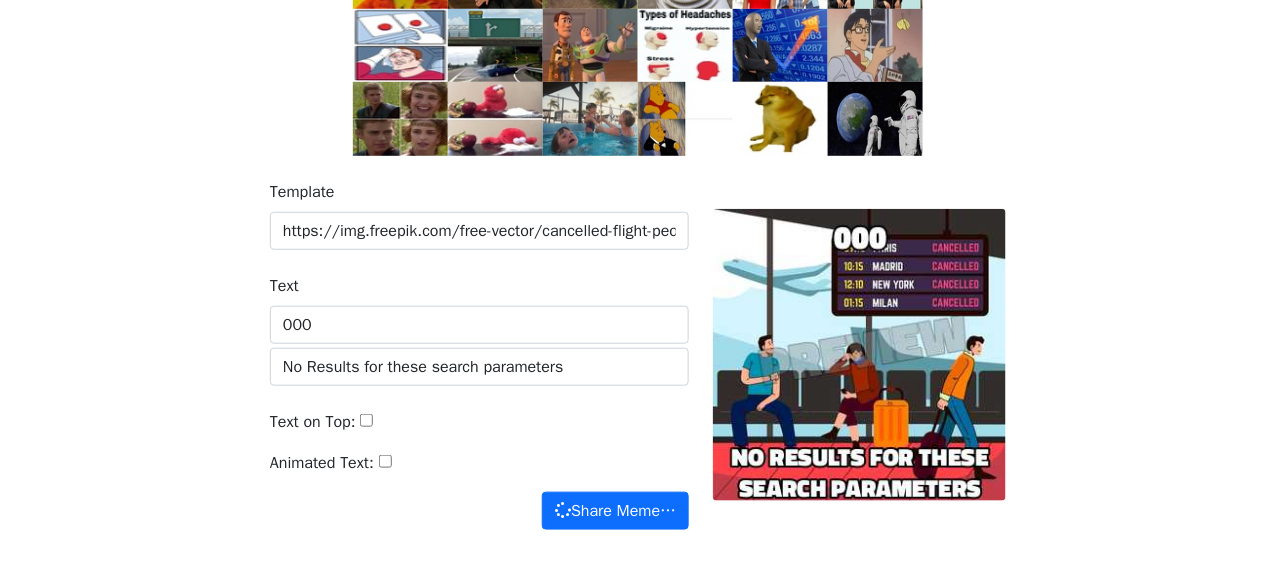click on "Template
https://img.freepik.com/free-vector/cancelled-flight-people-waiting-airport_23-2148552690.jpg
Text
000
No Results for these search parameters
Text on Top:
Animated Text:
Share Meme…" at bounding box center [479, 355] 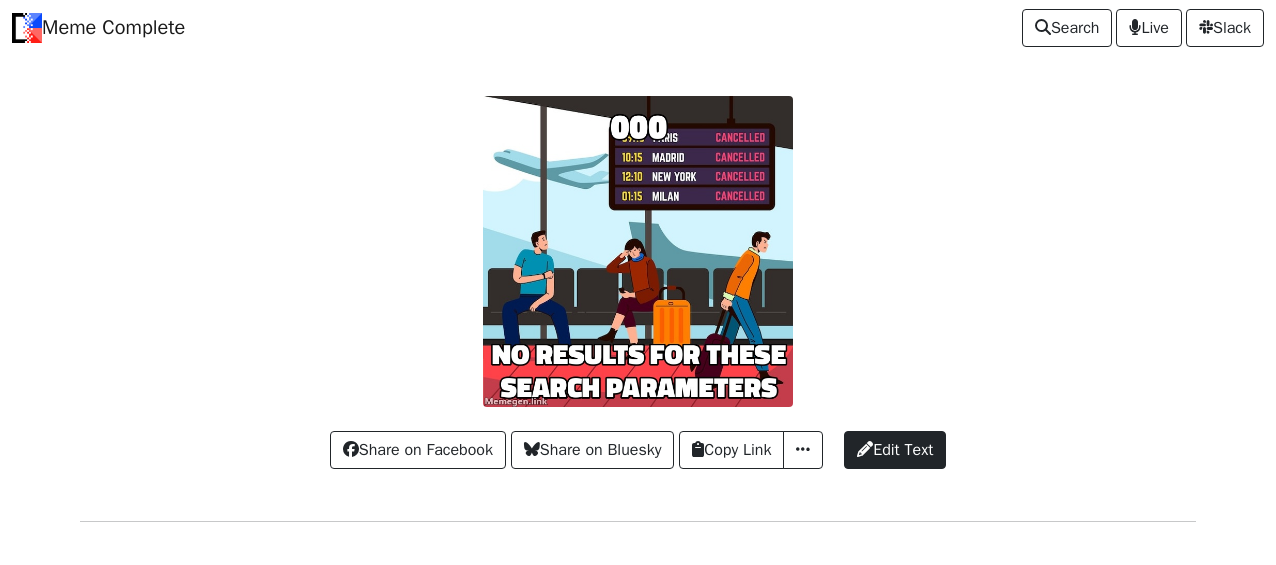 scroll, scrollTop: 0, scrollLeft: 0, axis: both 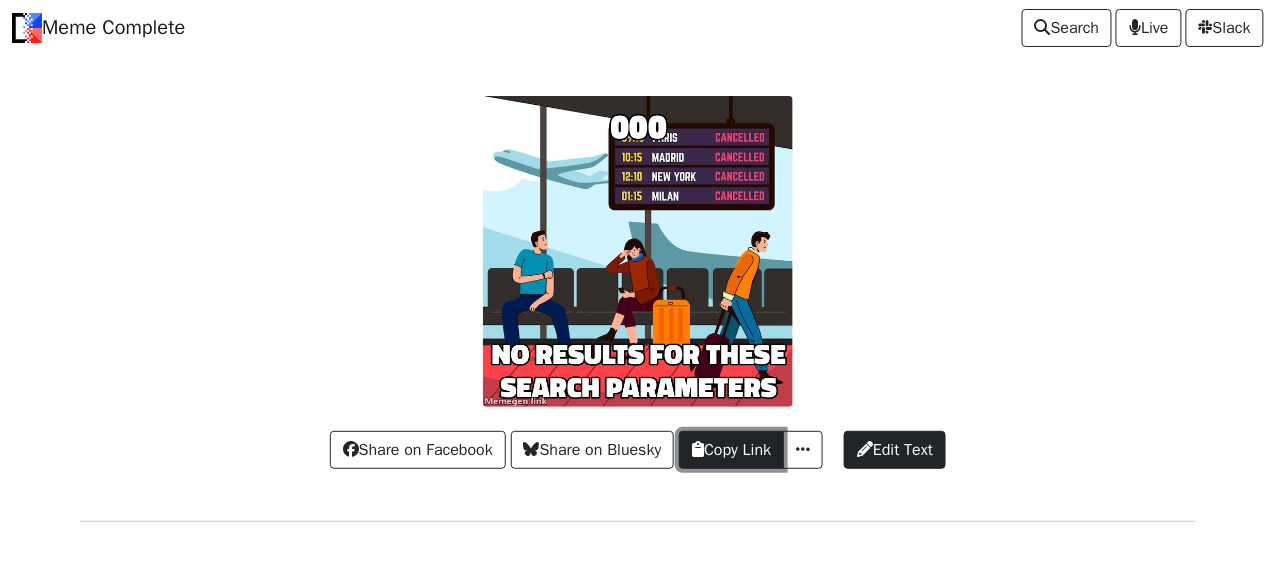 click on "Copy Link" at bounding box center [731, 450] 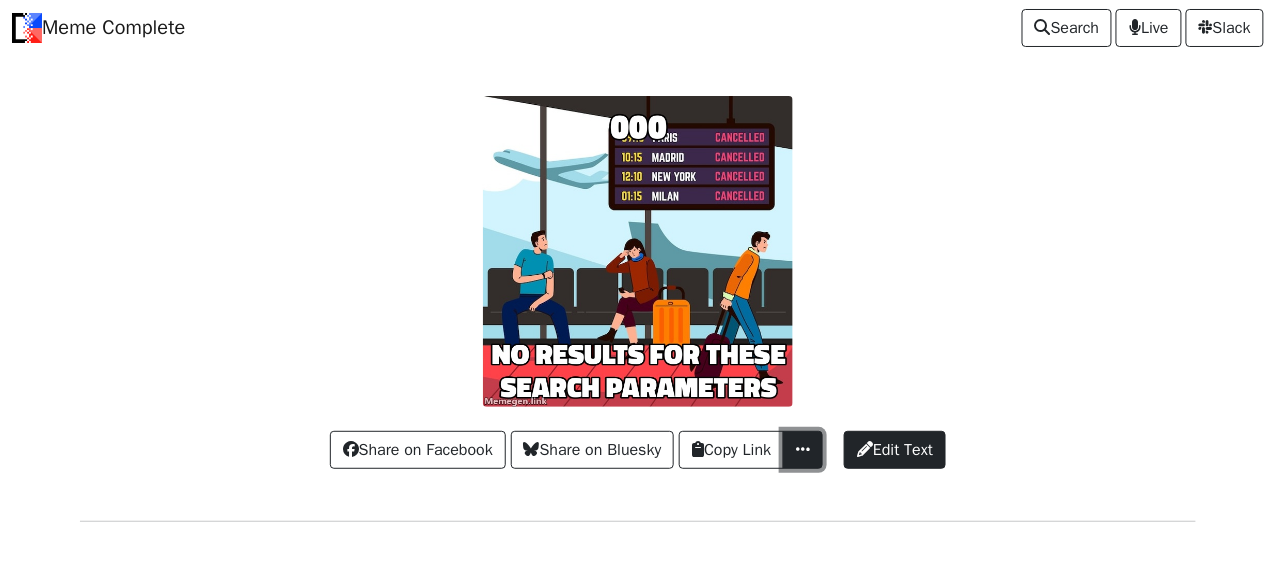 click at bounding box center [803, 449] 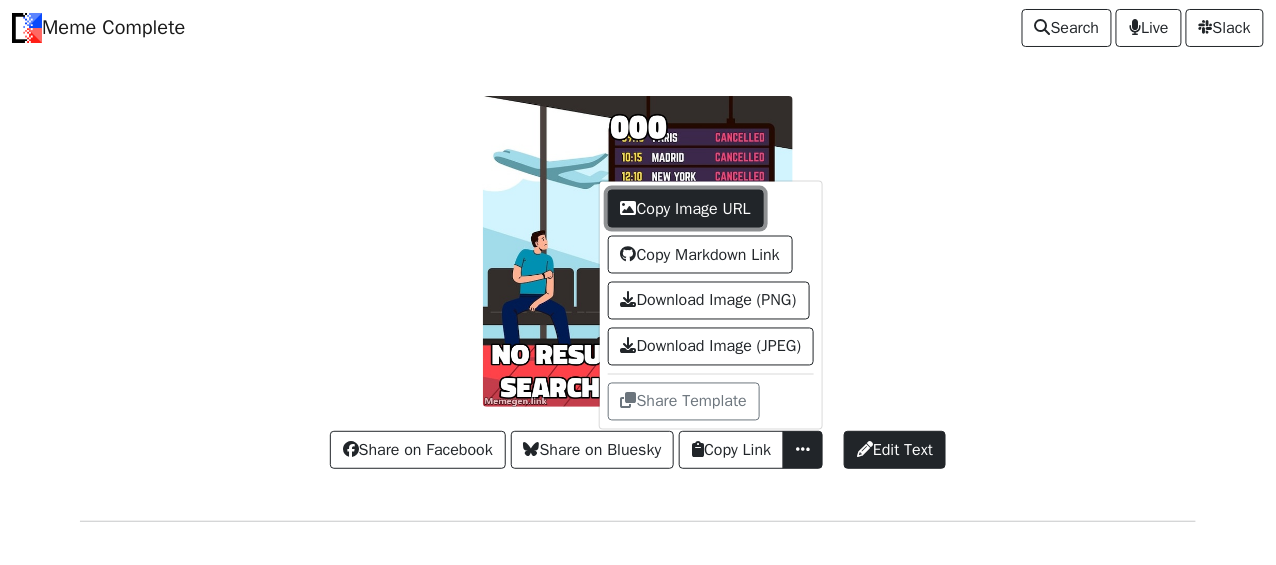 click on "Copy Image URL" at bounding box center (686, 208) 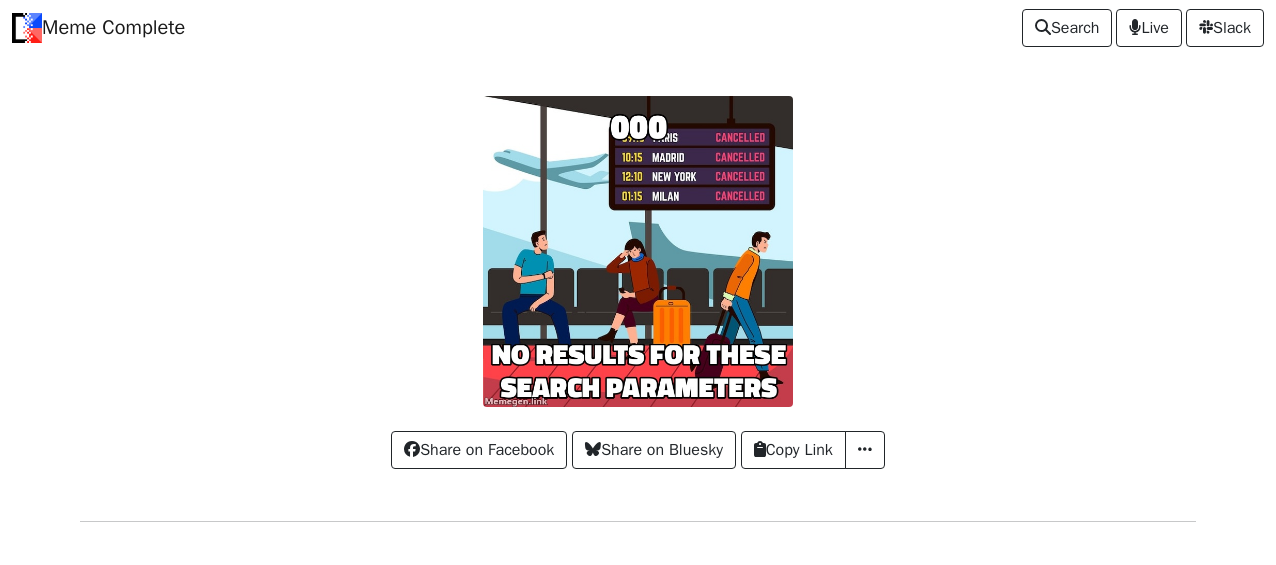 scroll, scrollTop: 0, scrollLeft: 0, axis: both 